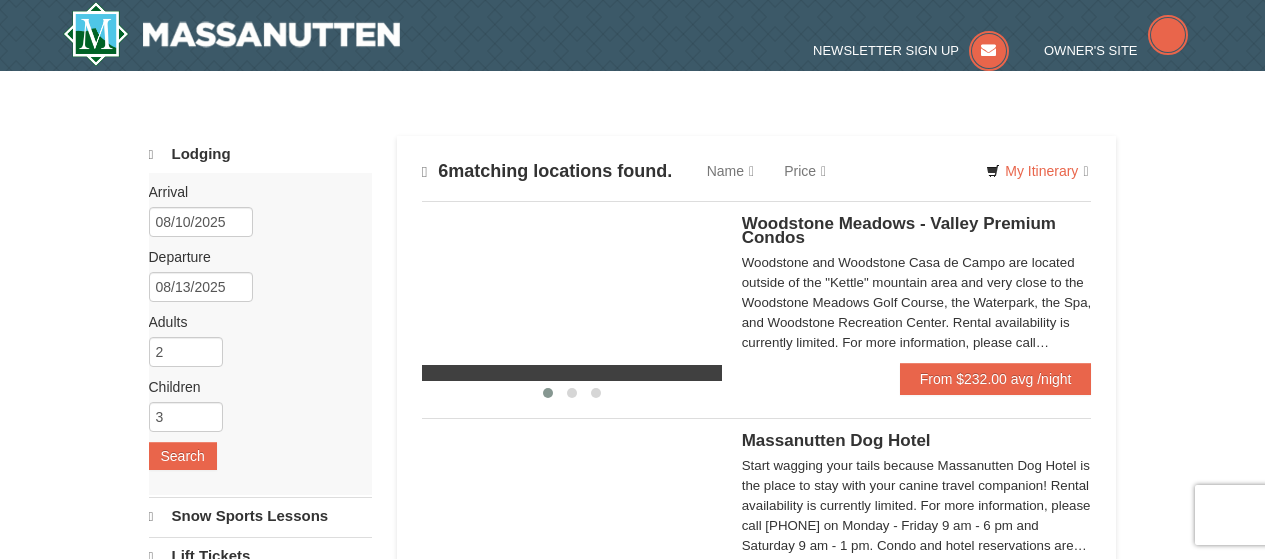 scroll, scrollTop: 0, scrollLeft: 0, axis: both 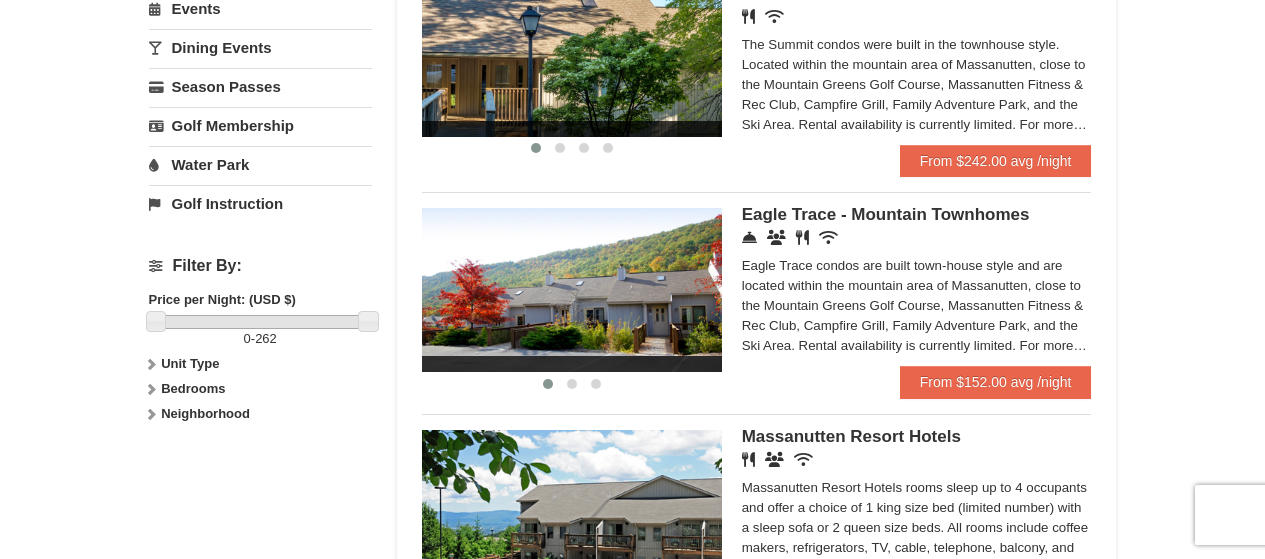 click on "Eagle Trace condos are built town-house style and are located within the mountain area of Massanutten, close to the Mountain Greens Golf Course, Massanutten Fitness & Rec Club, Campfire Grill, Family Adventure Park, and the Ski Area.
Rental availability is currently limited. For more information, please call [PHONE] on Monday - Friday 9 am - 6 pm and Saturday 9 am - 1 pm. Condo and hotel reservations are subject to a $25 change fee.
Activities may be limited and advance sign-ups and ticket purchases required. For more information please visit https://www.massresort.com. Thank you for your patience and understanding. We look forward to welcoming you!" at bounding box center [917, 306] 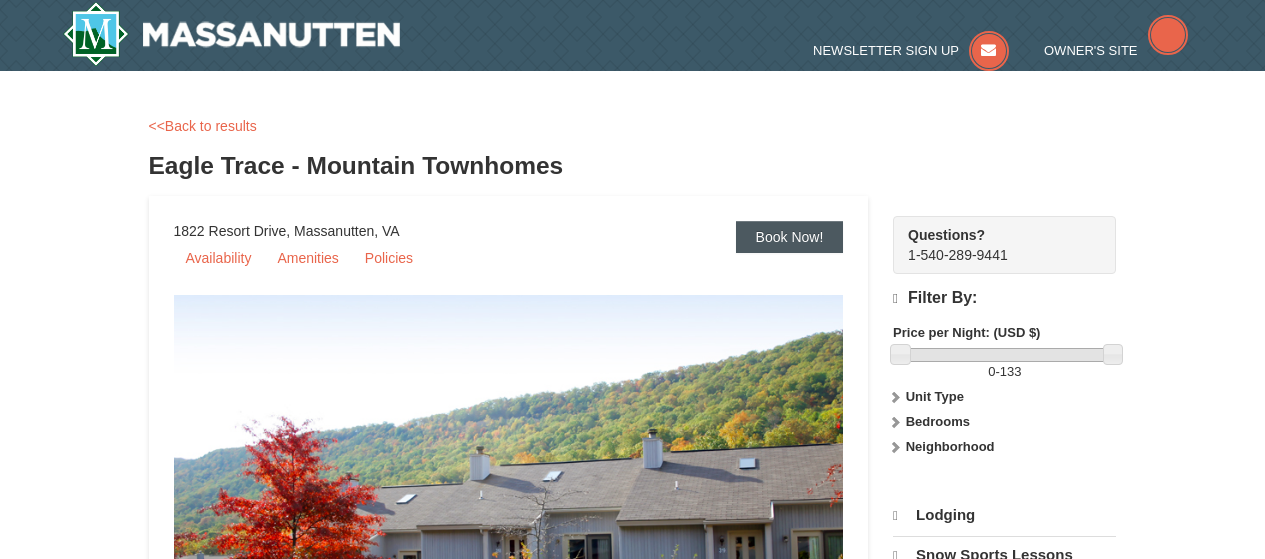 scroll, scrollTop: 0, scrollLeft: 0, axis: both 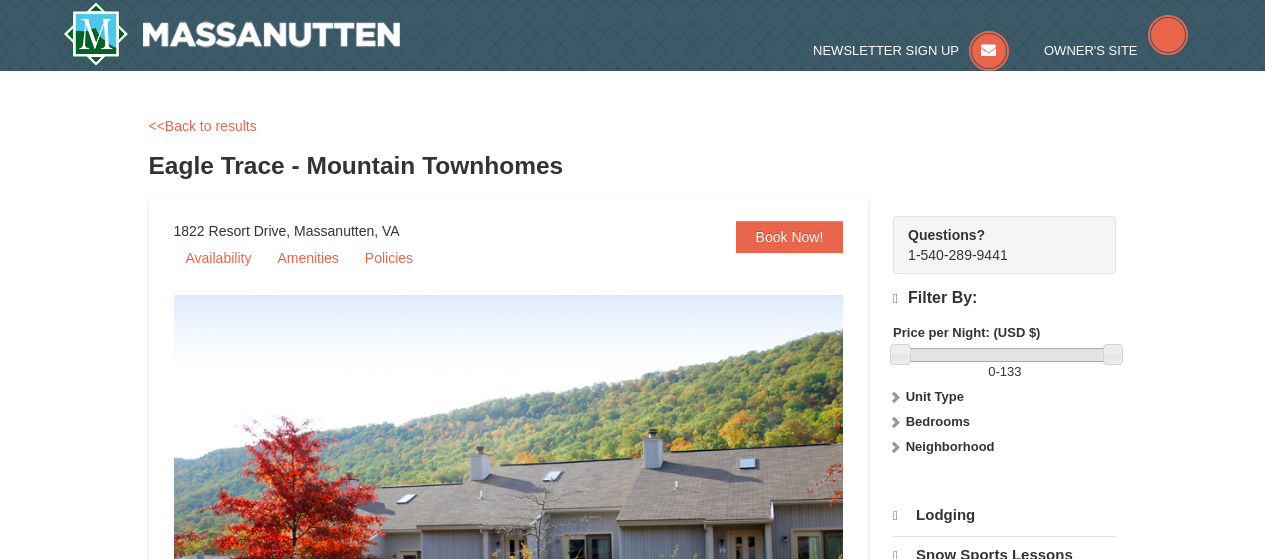select on "8" 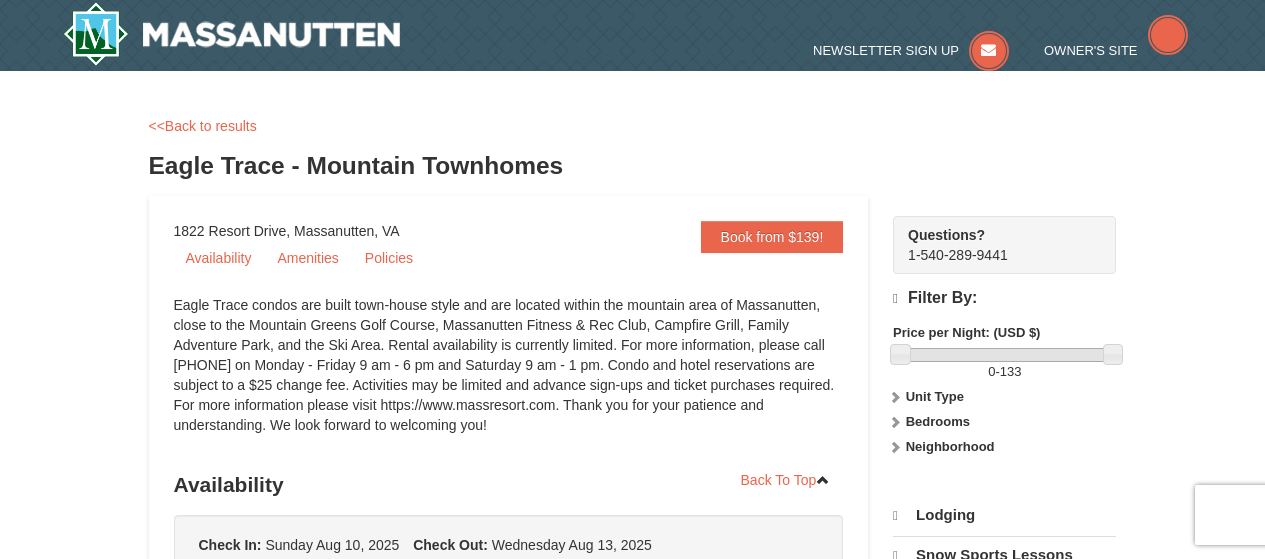 scroll, scrollTop: 200, scrollLeft: 0, axis: vertical 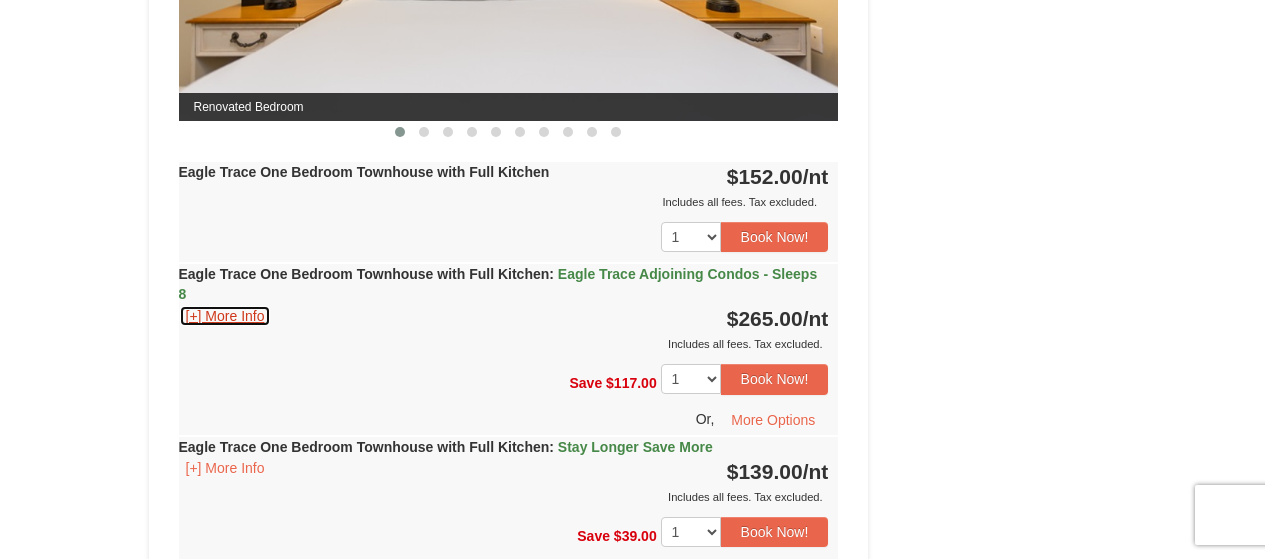 click on "[+] More Info" at bounding box center (225, 316) 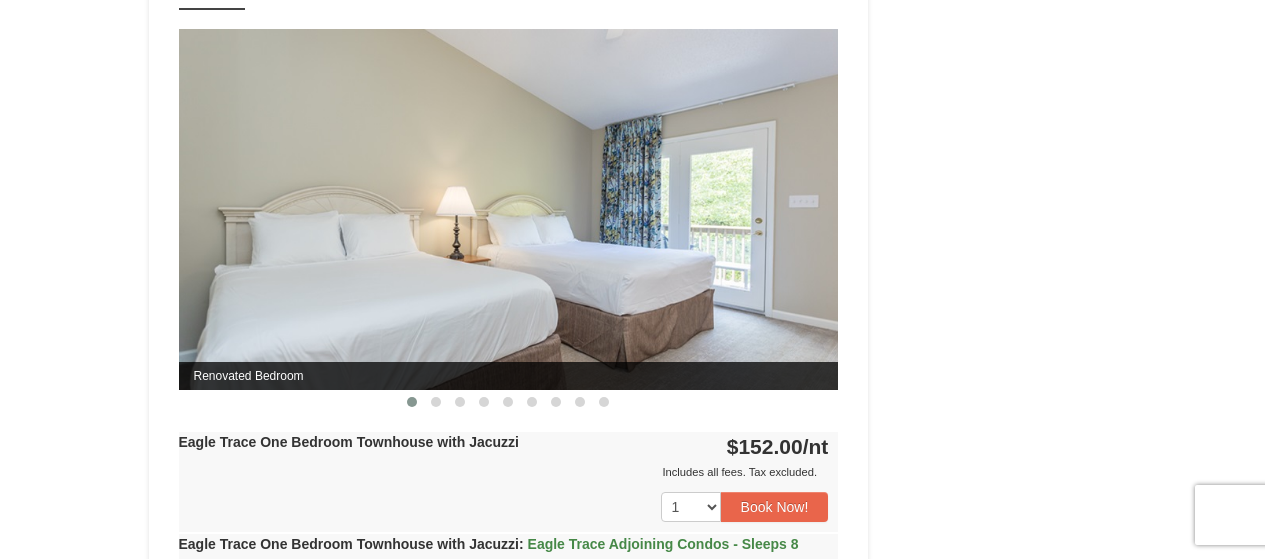 scroll, scrollTop: 2152, scrollLeft: 0, axis: vertical 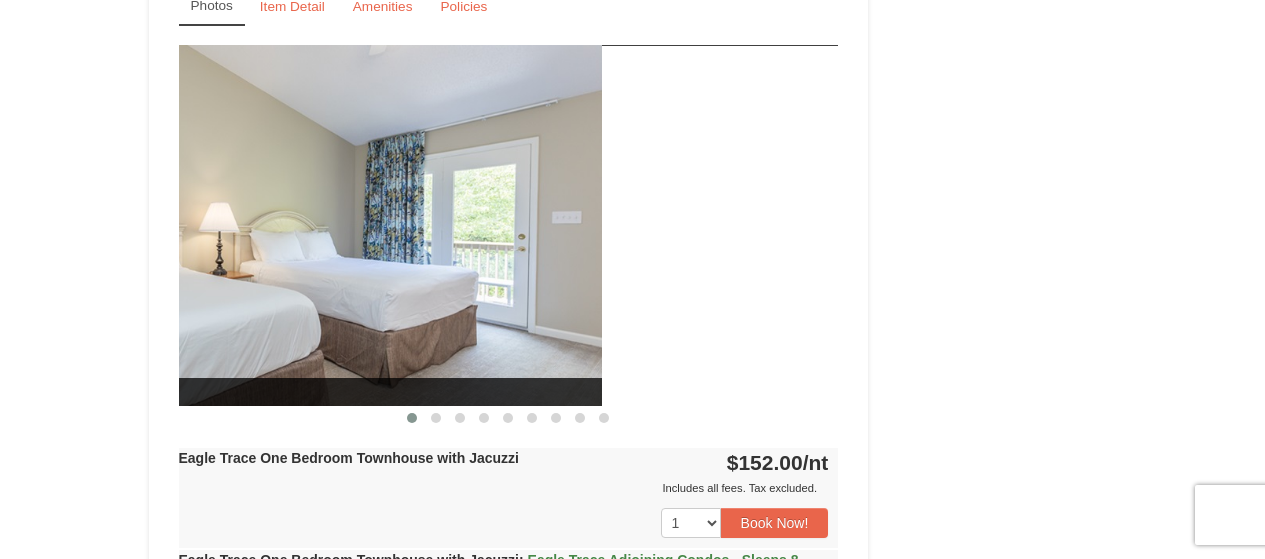 drag, startPoint x: 723, startPoint y: 288, endPoint x: 364, endPoint y: 265, distance: 359.73602 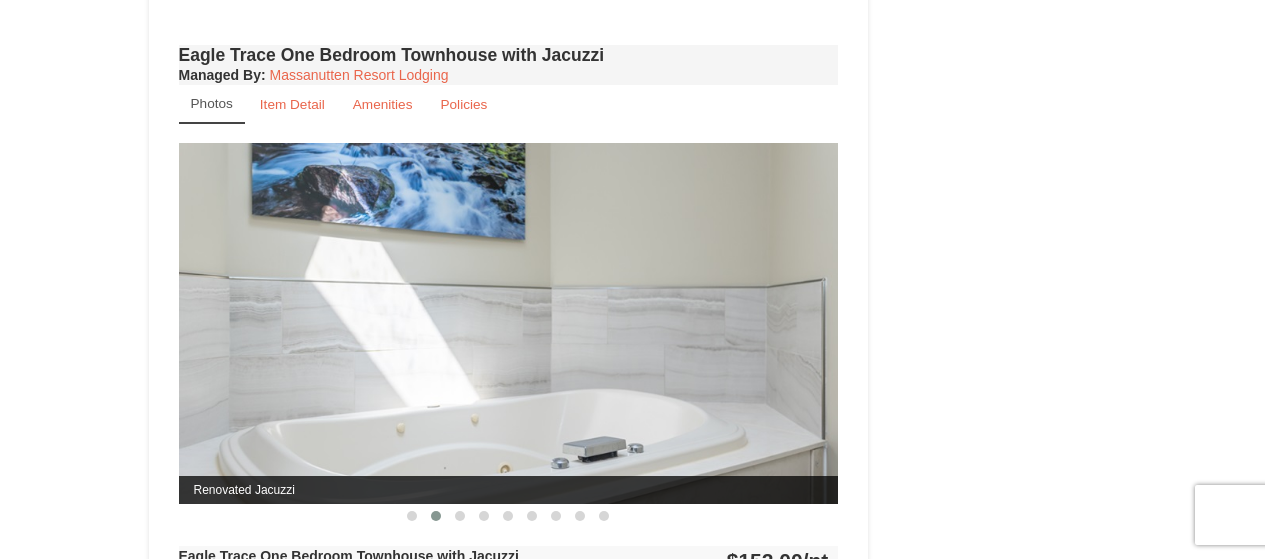 scroll, scrollTop: 2052, scrollLeft: 0, axis: vertical 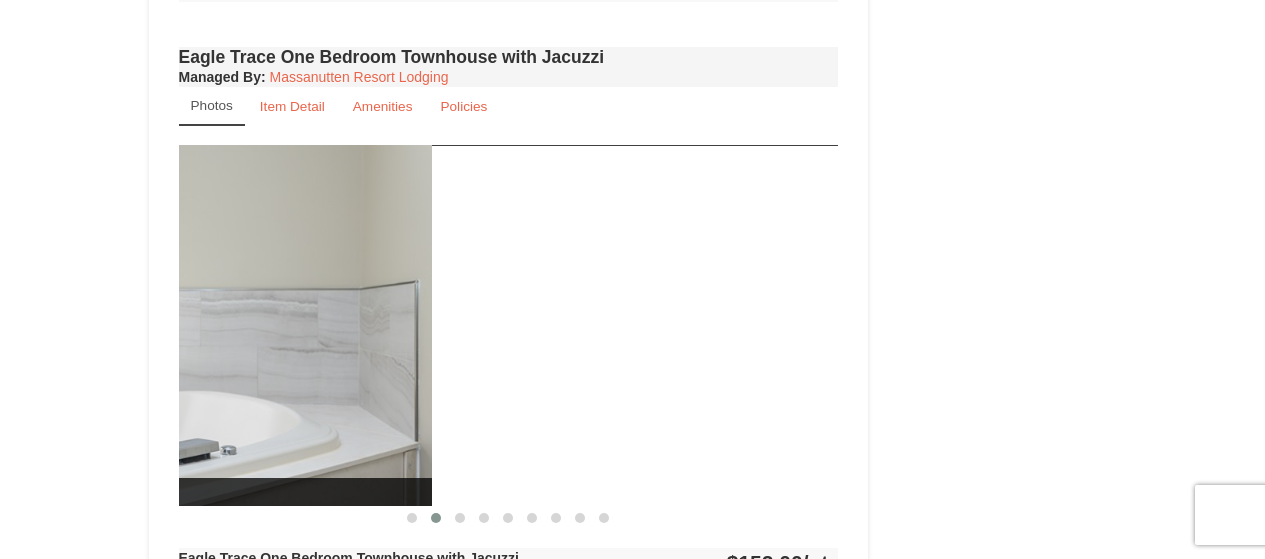 drag, startPoint x: 778, startPoint y: 322, endPoint x: 300, endPoint y: 310, distance: 478.1506 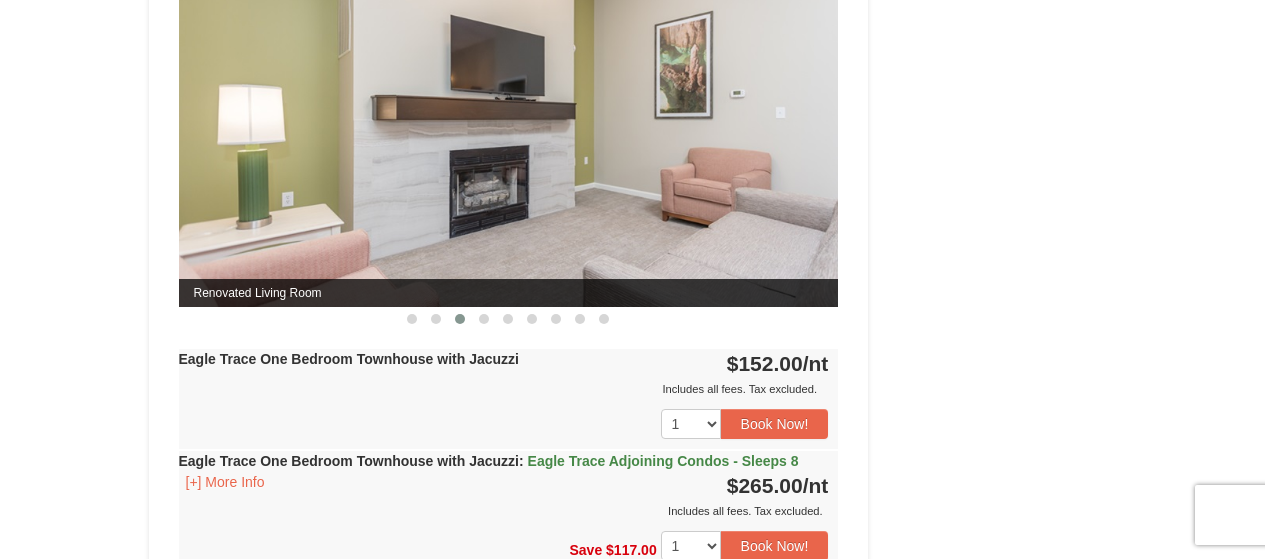 scroll, scrollTop: 2252, scrollLeft: 0, axis: vertical 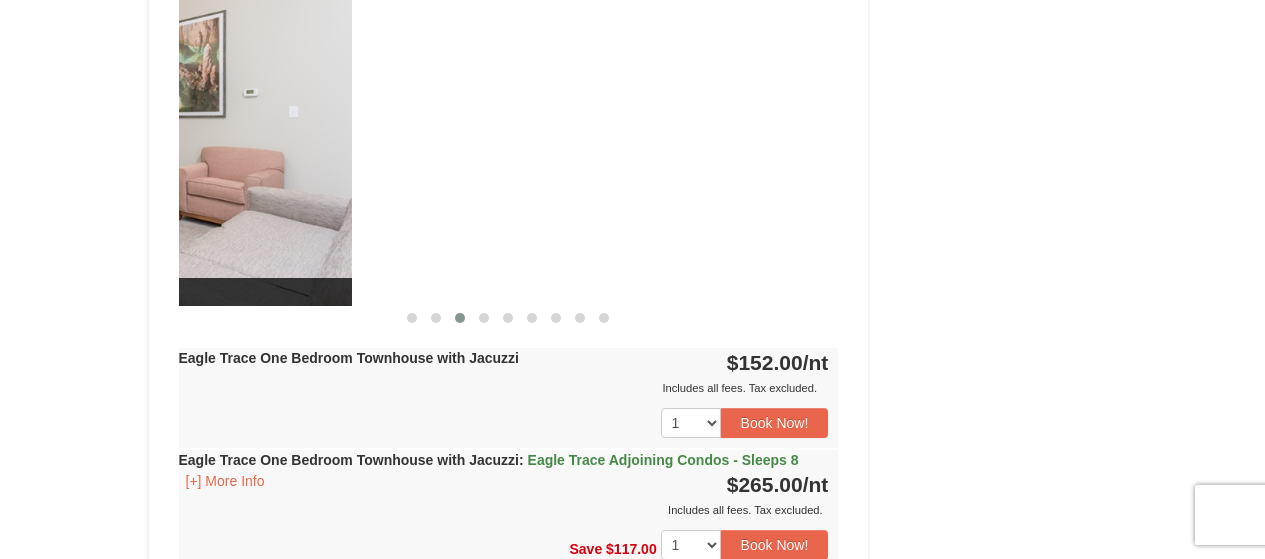 drag, startPoint x: 726, startPoint y: 157, endPoint x: 200, endPoint y: 157, distance: 526 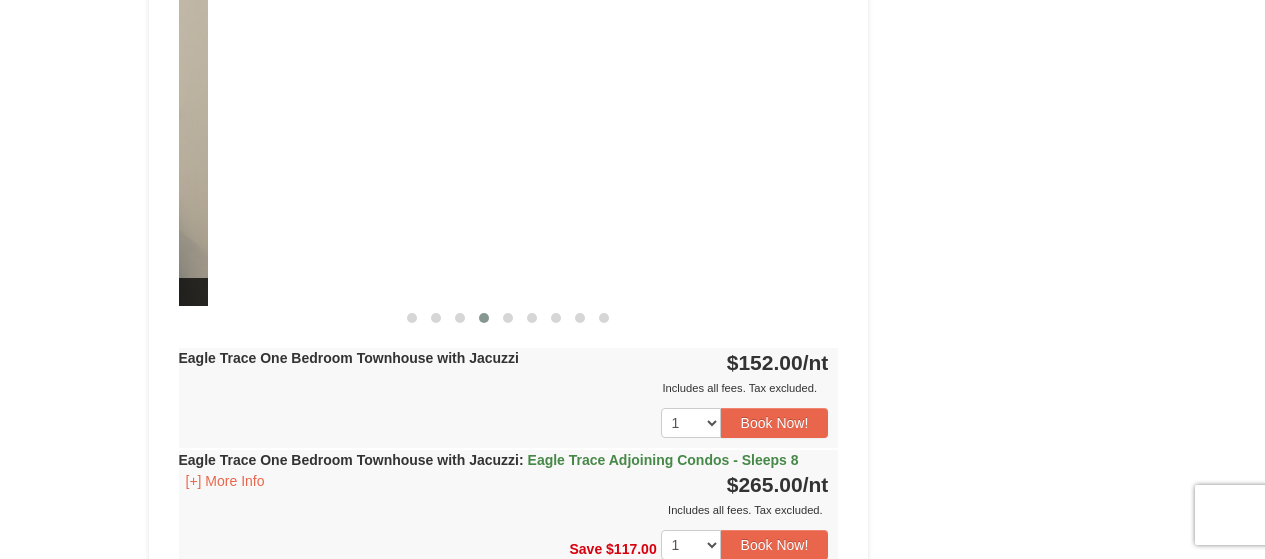 drag, startPoint x: 793, startPoint y: 170, endPoint x: 138, endPoint y: 189, distance: 655.2755 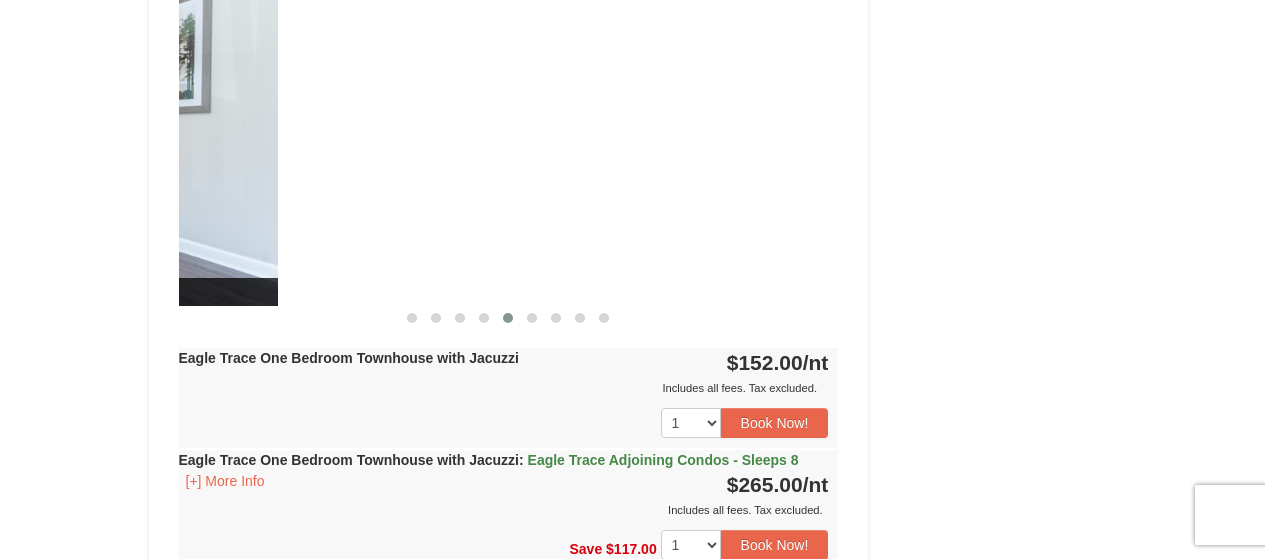 drag, startPoint x: 671, startPoint y: 176, endPoint x: 83, endPoint y: 151, distance: 588.53125 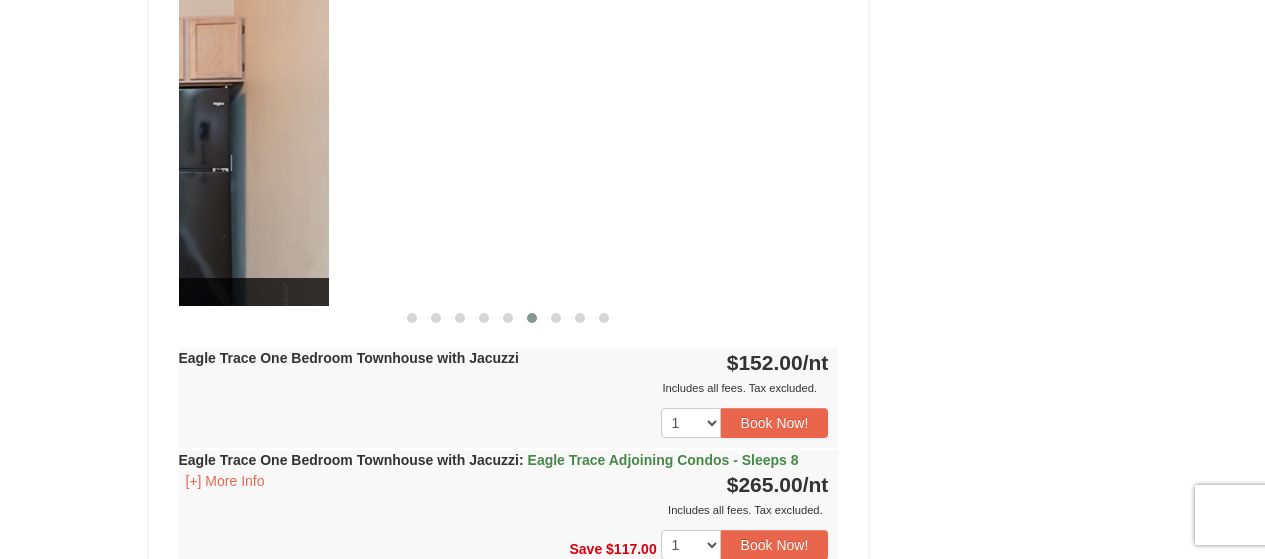 drag, startPoint x: 753, startPoint y: 189, endPoint x: 218, endPoint y: 150, distance: 536.4196 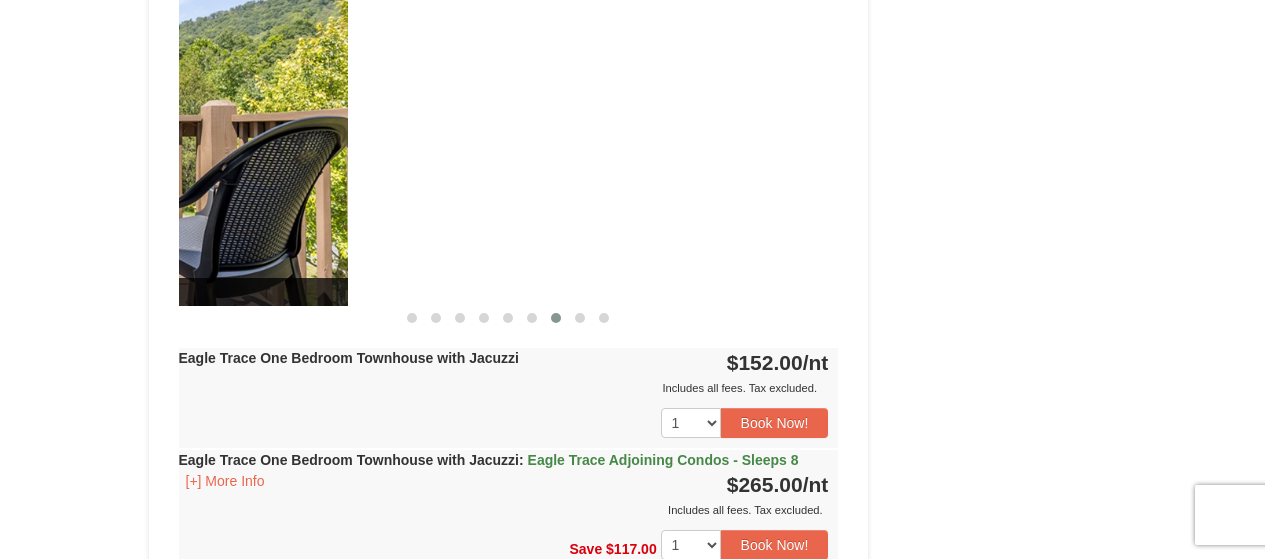 drag, startPoint x: 711, startPoint y: 195, endPoint x: 187, endPoint y: 187, distance: 524.06104 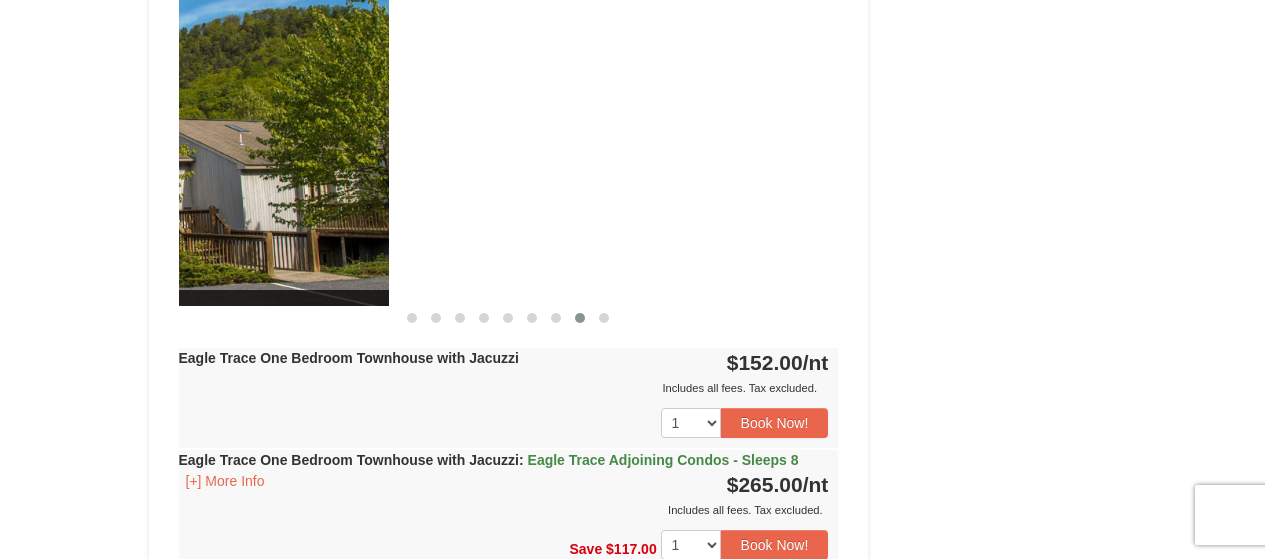 drag, startPoint x: 728, startPoint y: 216, endPoint x: 248, endPoint y: 208, distance: 480.06665 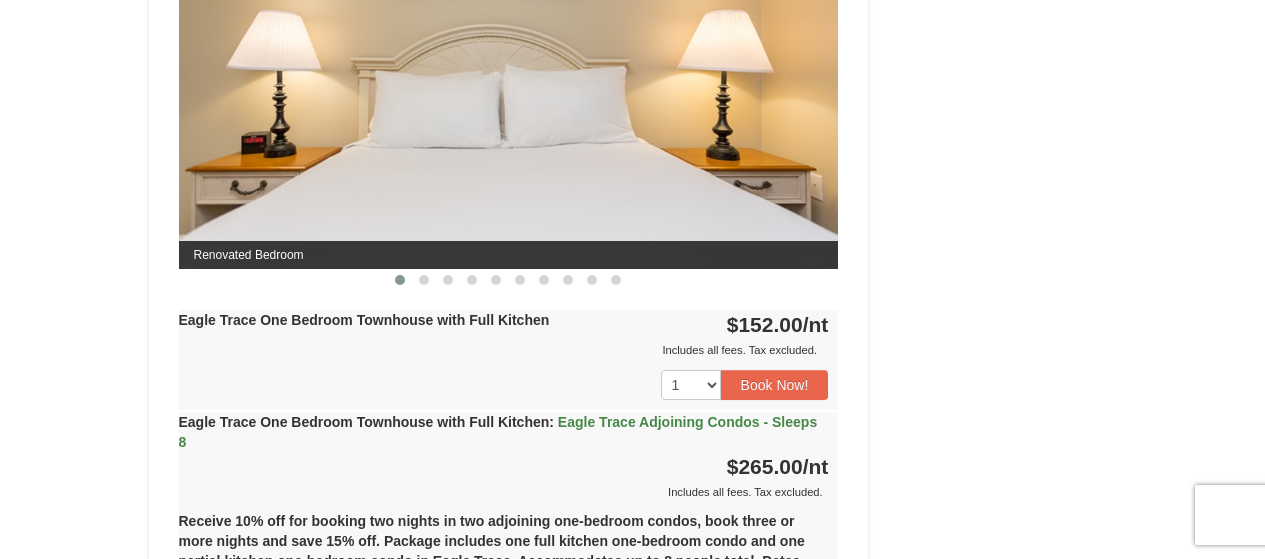 scroll, scrollTop: 752, scrollLeft: 0, axis: vertical 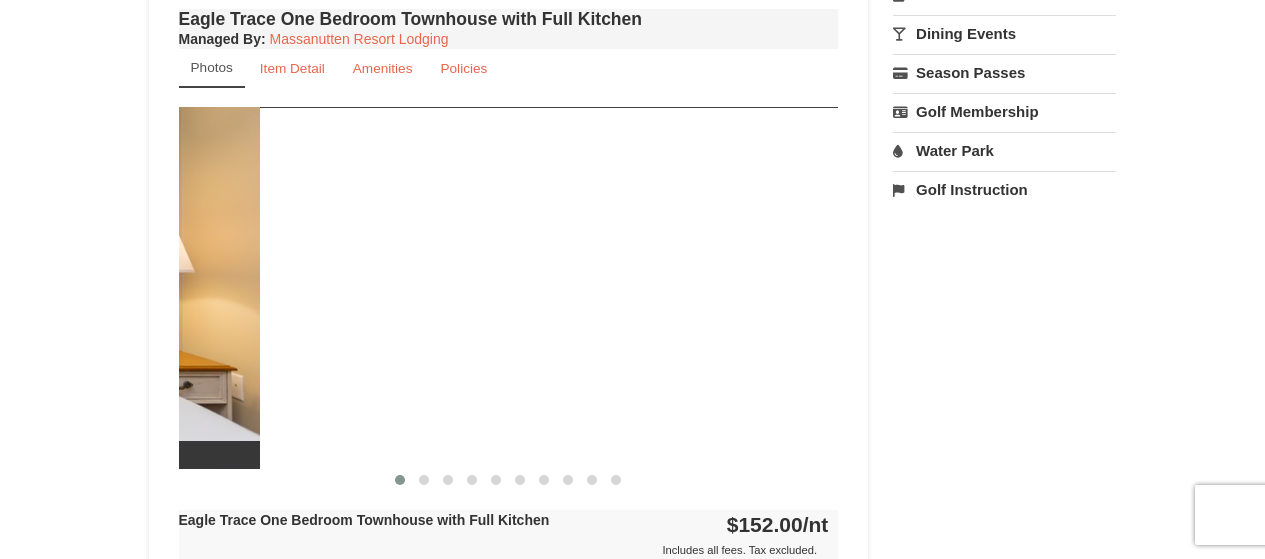 drag, startPoint x: 668, startPoint y: 311, endPoint x: 57, endPoint y: 286, distance: 611.5112 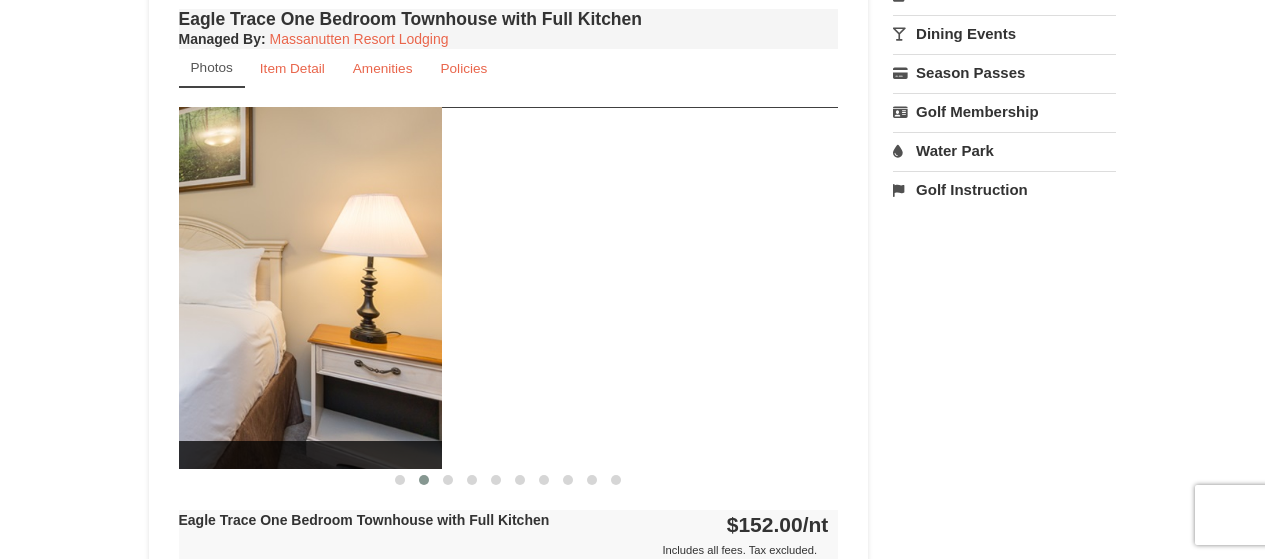 drag, startPoint x: 702, startPoint y: 344, endPoint x: 147, endPoint y: 260, distance: 561.32074 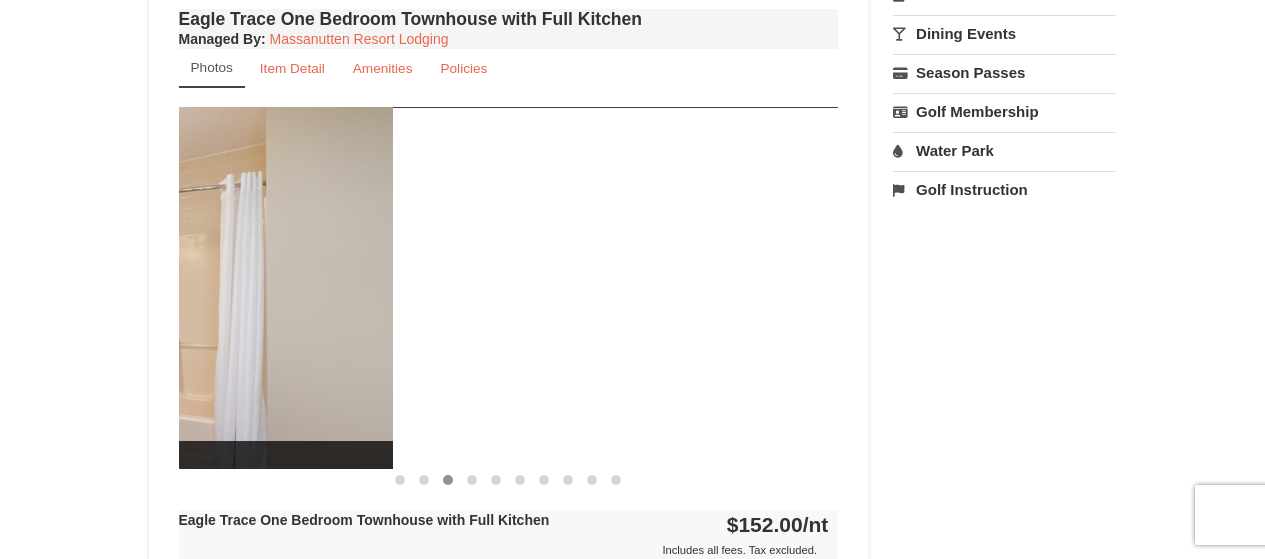 drag, startPoint x: 760, startPoint y: 344, endPoint x: 228, endPoint y: 284, distance: 535.37274 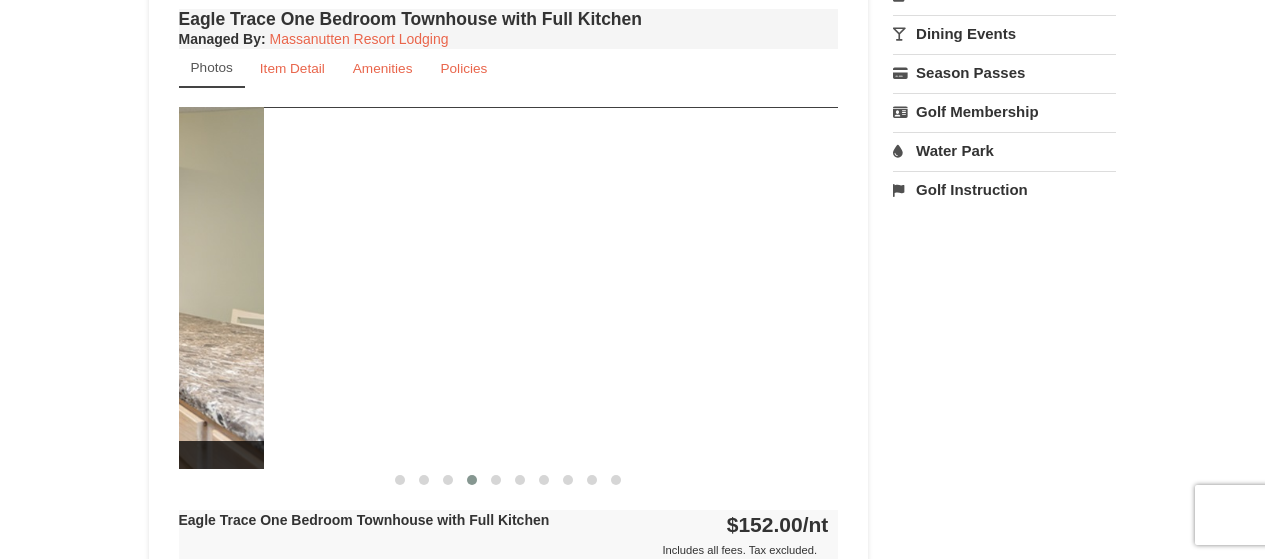 drag, startPoint x: 759, startPoint y: 355, endPoint x: 158, endPoint y: 294, distance: 604.08777 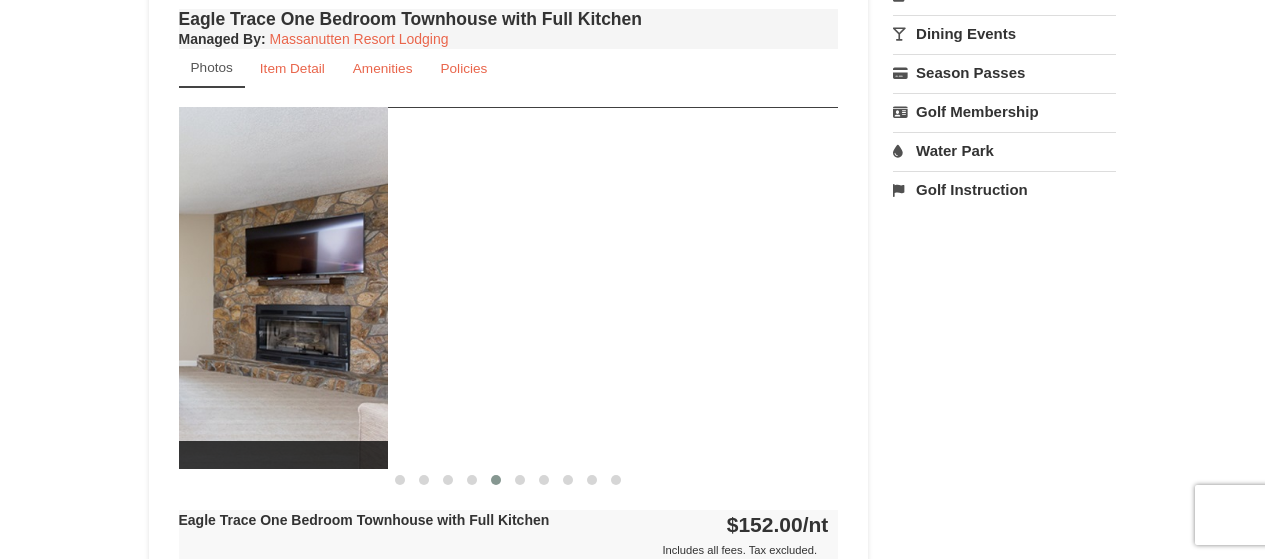 drag, startPoint x: 778, startPoint y: 365, endPoint x: 195, endPoint y: 291, distance: 587.6776 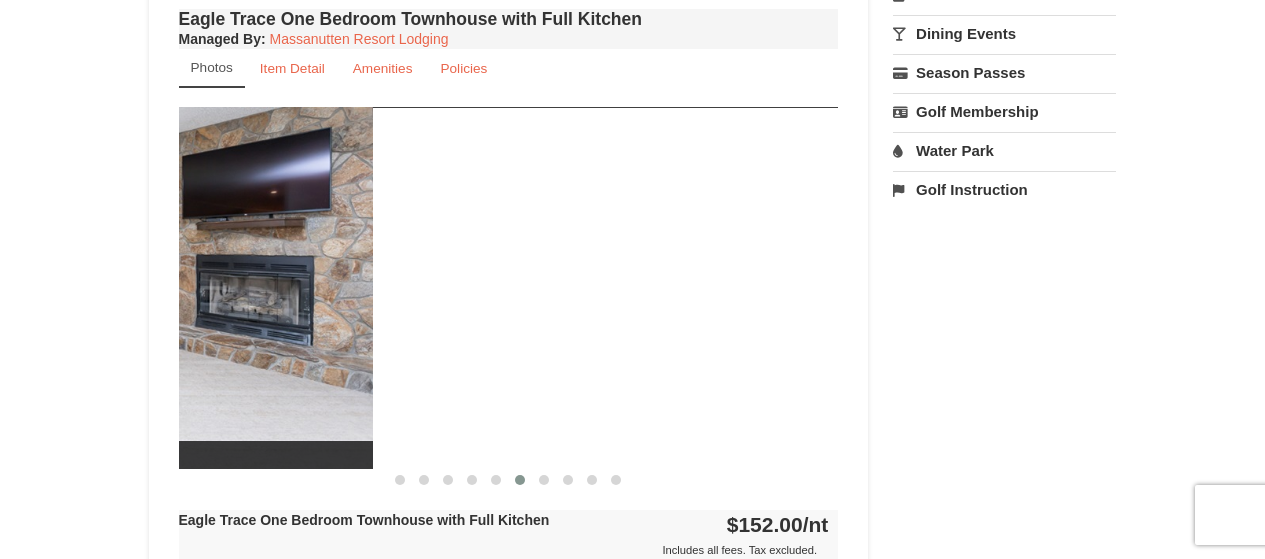drag, startPoint x: 716, startPoint y: 328, endPoint x: 173, endPoint y: 272, distance: 545.88 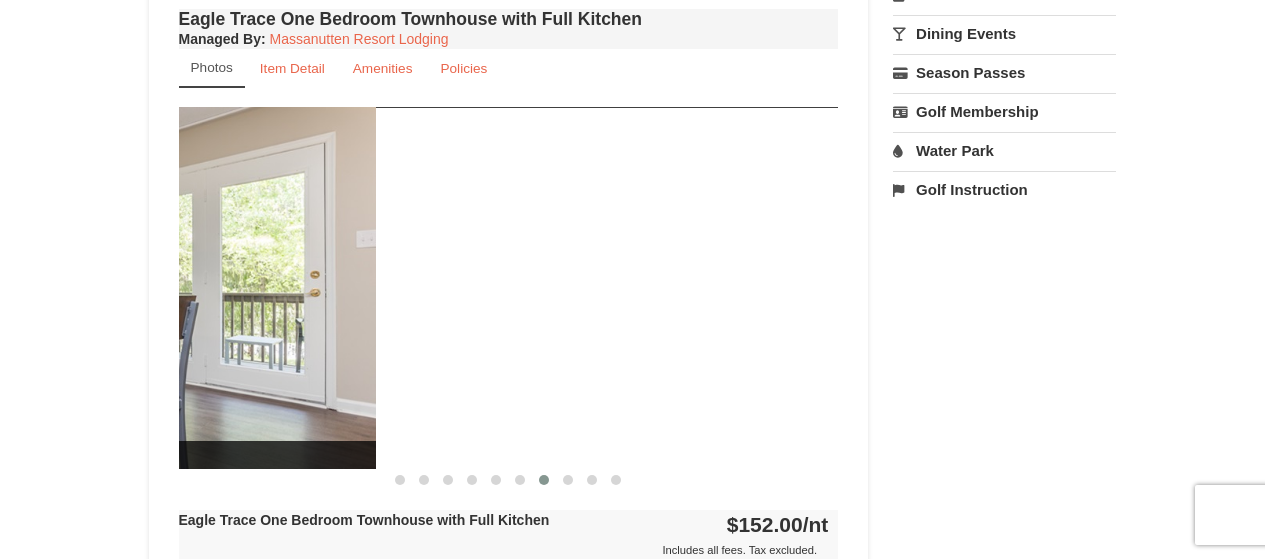 drag, startPoint x: 757, startPoint y: 349, endPoint x: 172, endPoint y: 282, distance: 588.8243 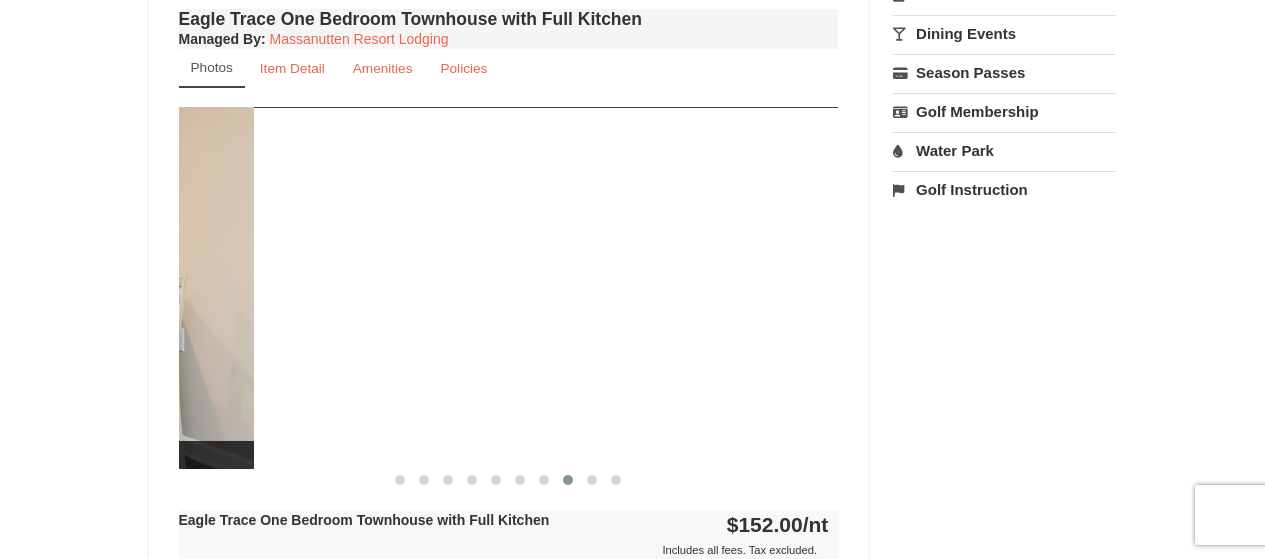 drag, startPoint x: 730, startPoint y: 350, endPoint x: 33, endPoint y: 237, distance: 706.1006 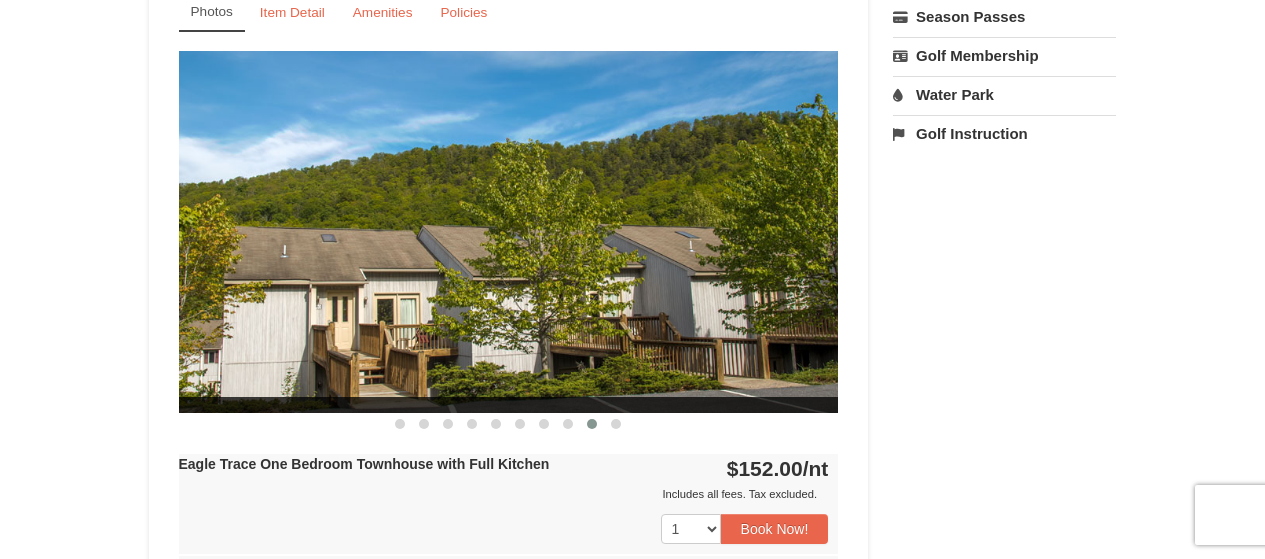 scroll, scrollTop: 852, scrollLeft: 0, axis: vertical 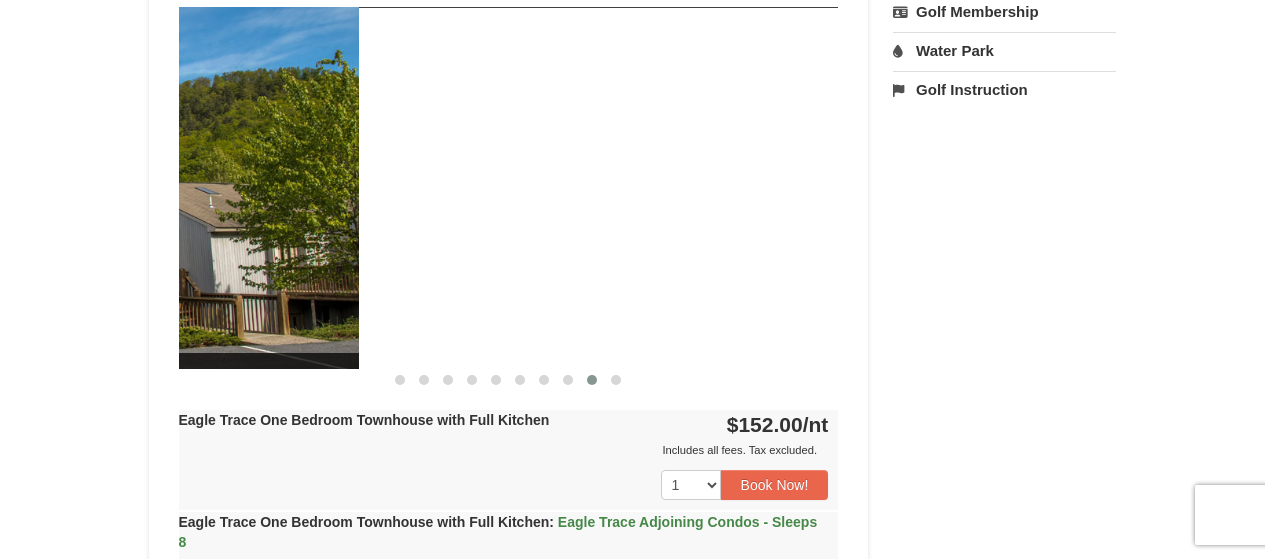 drag, startPoint x: 686, startPoint y: 280, endPoint x: 155, endPoint y: 244, distance: 532.21893 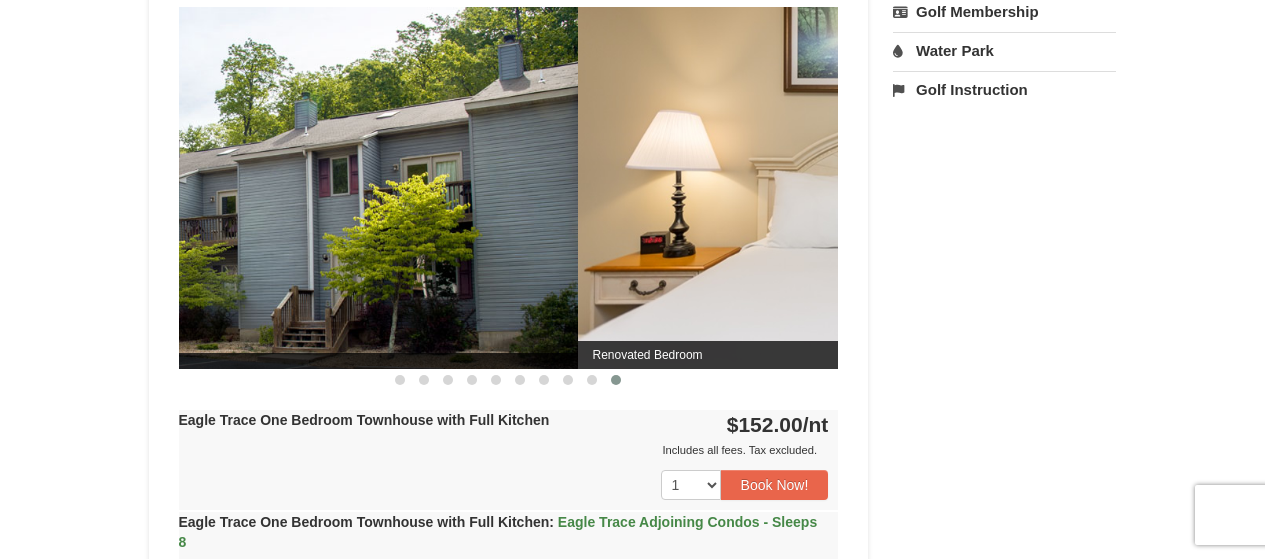 drag, startPoint x: 783, startPoint y: 247, endPoint x: 245, endPoint y: 228, distance: 538.3354 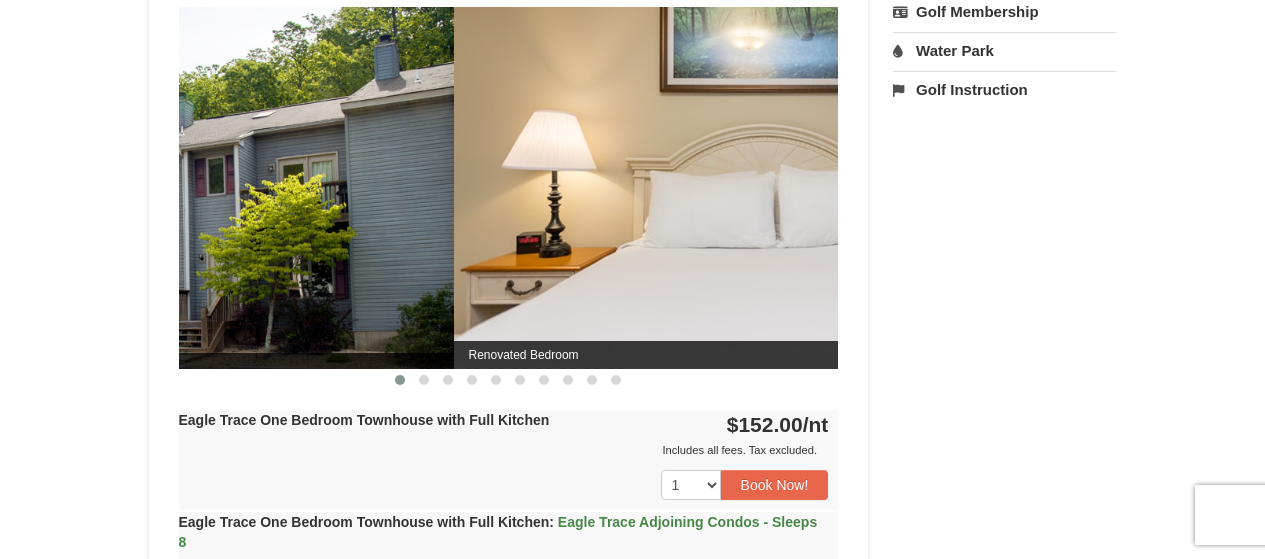 drag, startPoint x: 541, startPoint y: 200, endPoint x: 874, endPoint y: 233, distance: 334.63113 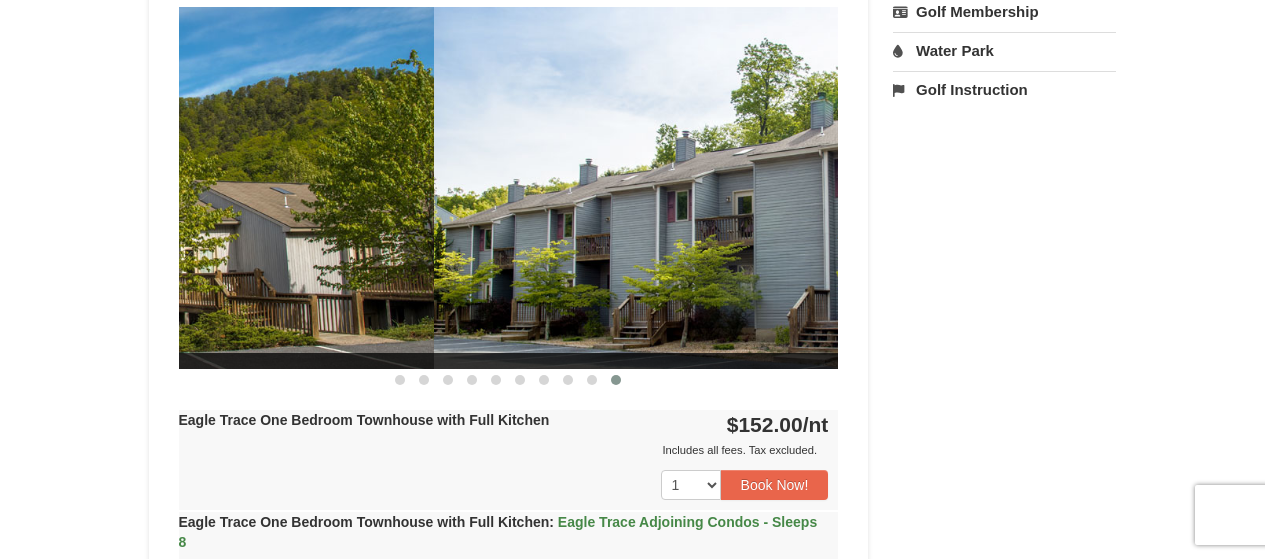 drag, startPoint x: 464, startPoint y: 211, endPoint x: 805, endPoint y: 246, distance: 342.79147 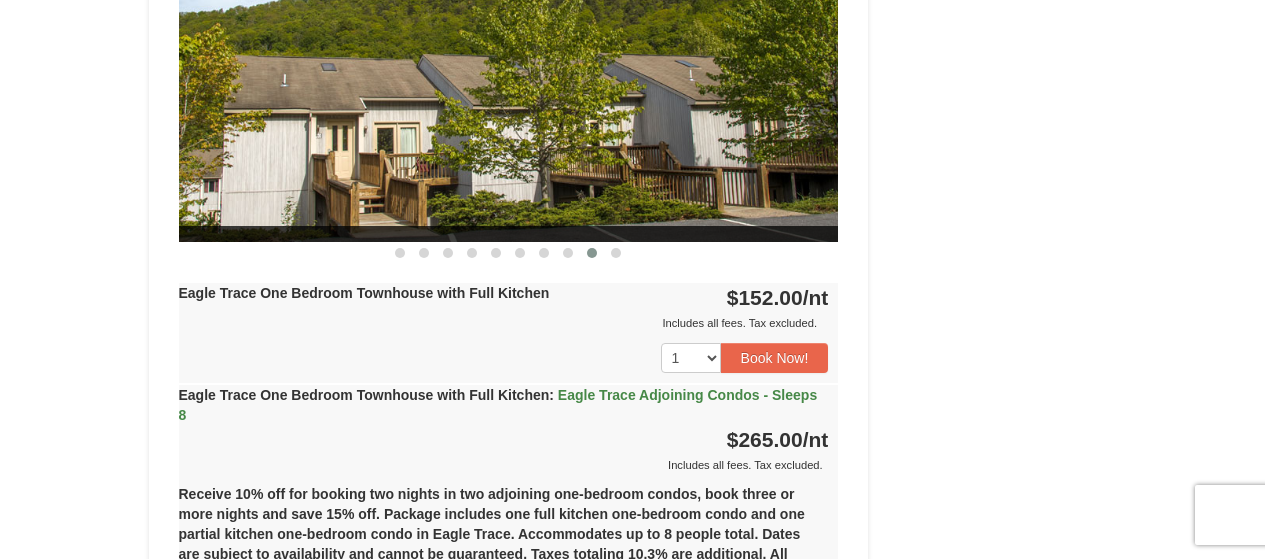 scroll, scrollTop: 952, scrollLeft: 0, axis: vertical 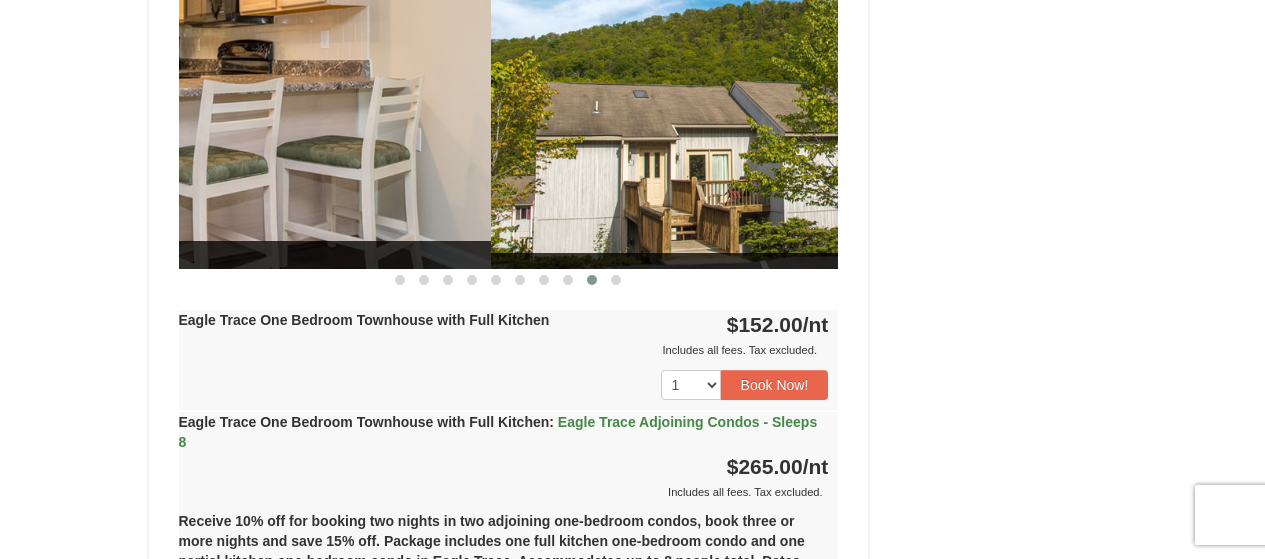 drag, startPoint x: 440, startPoint y: 111, endPoint x: 817, endPoint y: 149, distance: 378.91028 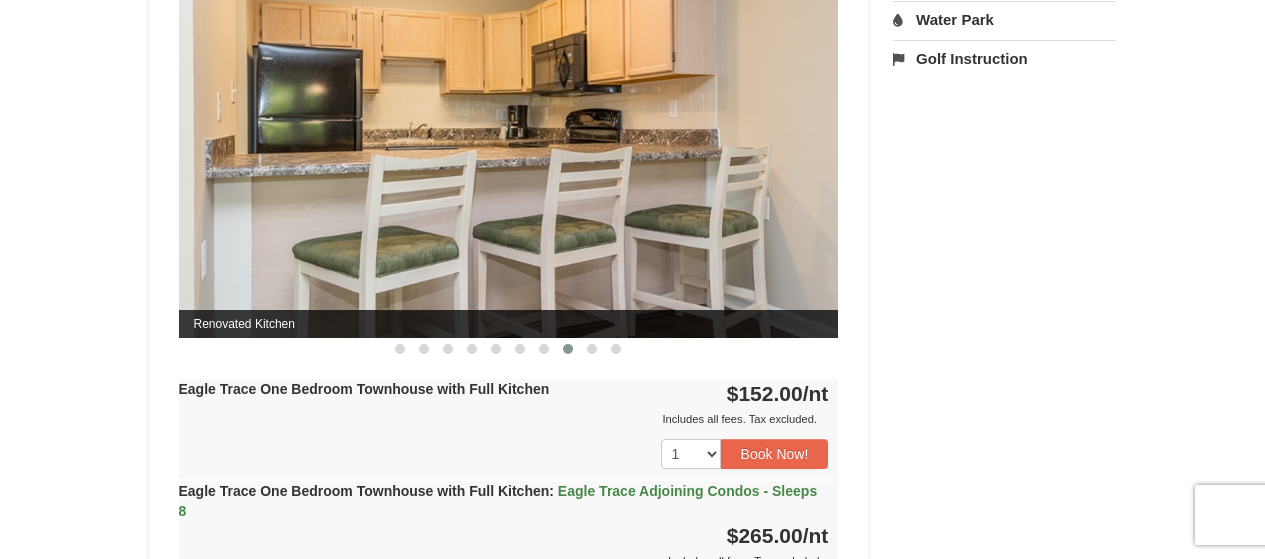 scroll, scrollTop: 852, scrollLeft: 0, axis: vertical 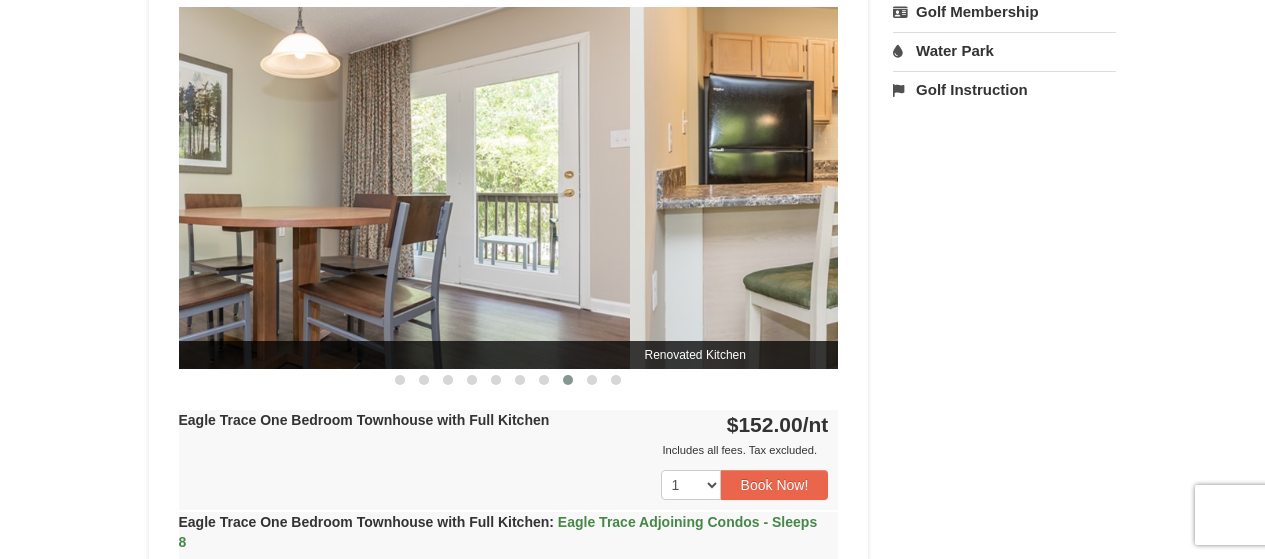 drag, startPoint x: 427, startPoint y: 213, endPoint x: 981, endPoint y: 226, distance: 554.1525 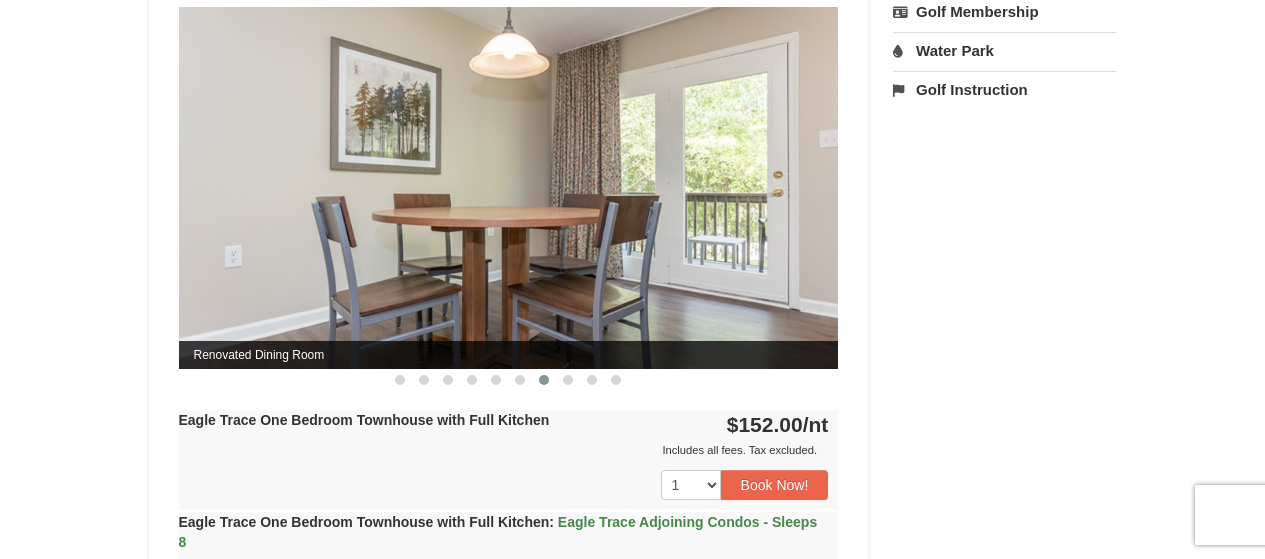 drag, startPoint x: 344, startPoint y: 210, endPoint x: 744, endPoint y: 254, distance: 402.41272 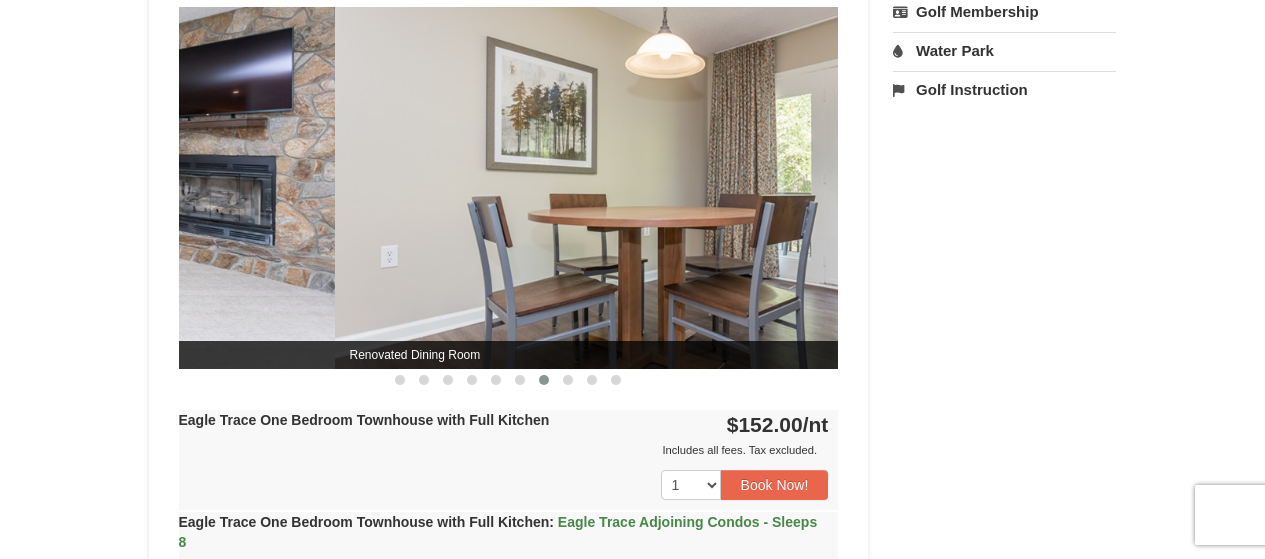 drag, startPoint x: 452, startPoint y: 175, endPoint x: 935, endPoint y: 141, distance: 484.19522 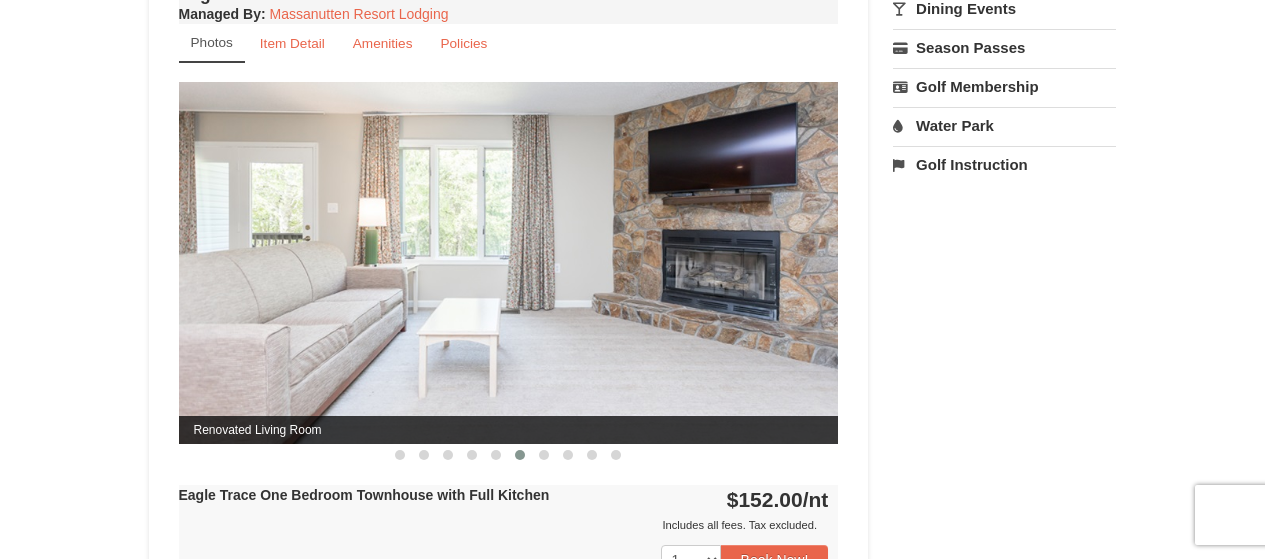 scroll, scrollTop: 900, scrollLeft: 0, axis: vertical 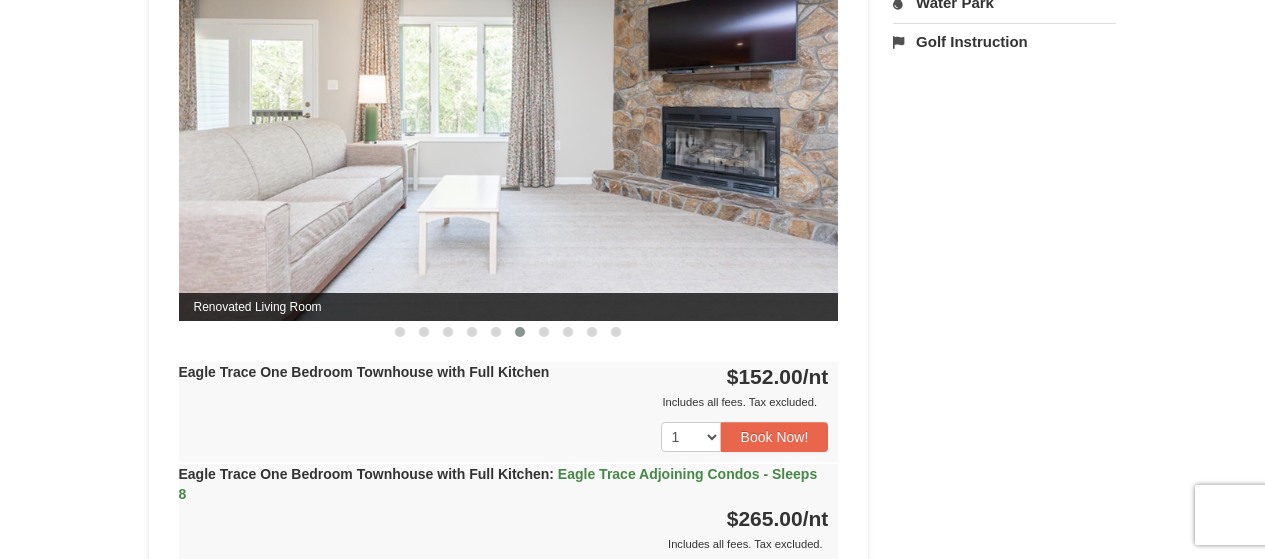 click at bounding box center [509, 139] 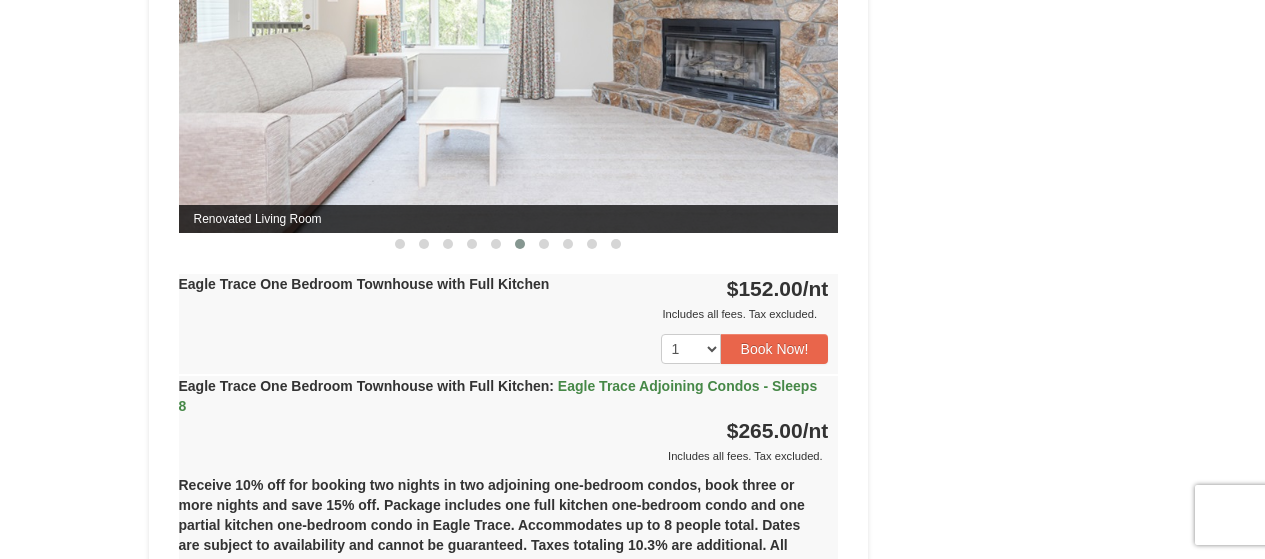 scroll, scrollTop: 1100, scrollLeft: 0, axis: vertical 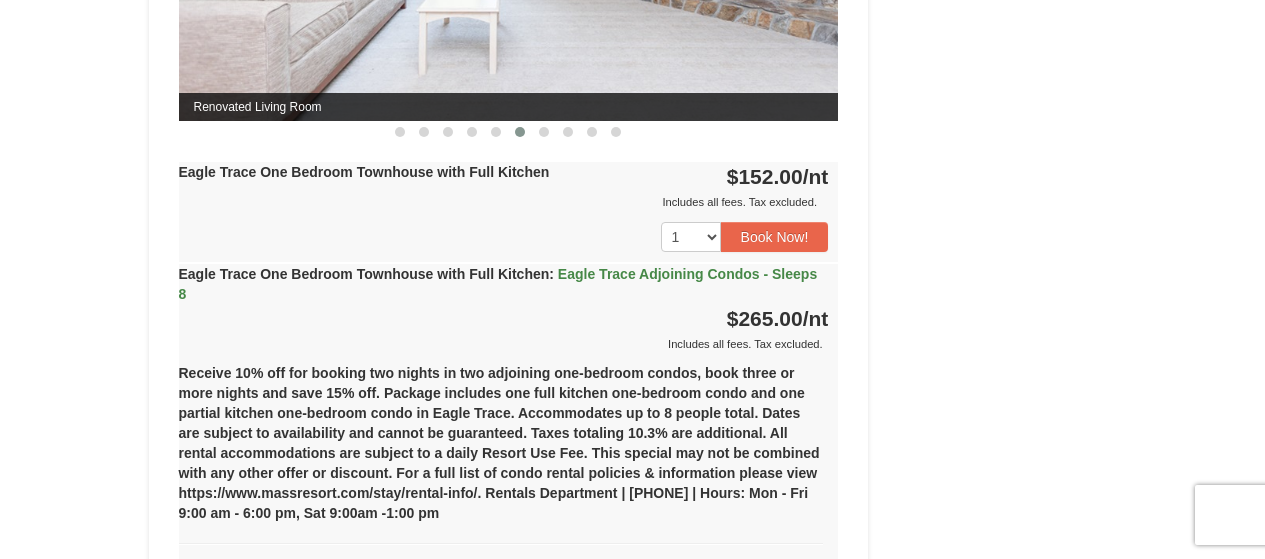 click on "Eagle Trace One Bedroom Townhouse with Full Kitchen  :
Eagle Trace Adjoining Condos - Sleeps 8" at bounding box center [498, 284] 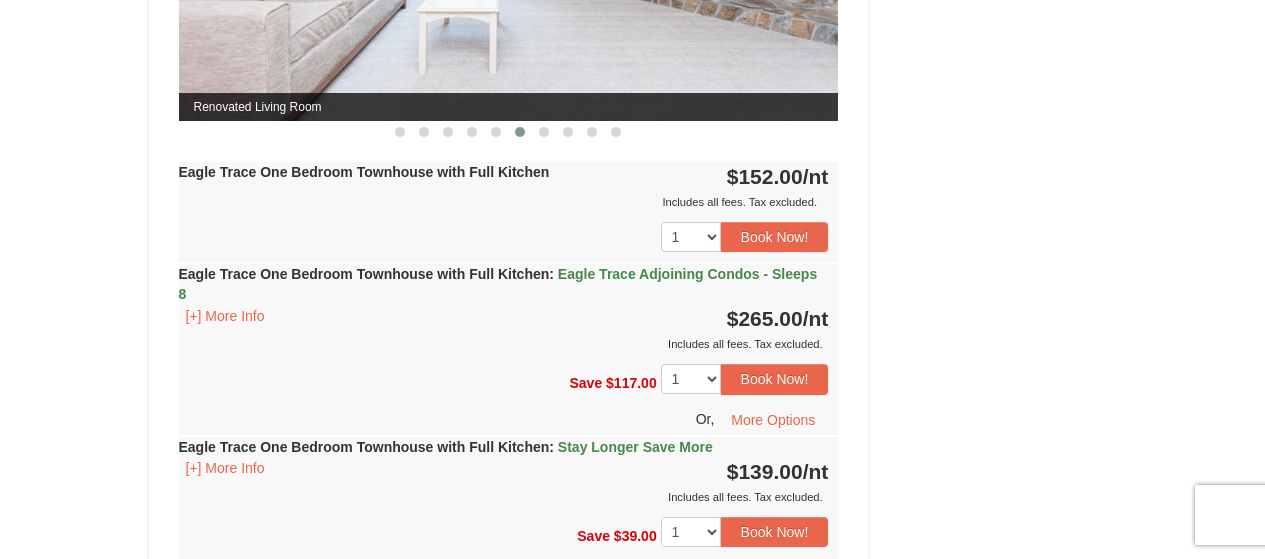 click on "Eagle Trace One Bedroom Townhouse with Full Kitchen  :
Eagle Trace Adjoining Condos - Sleeps 8" at bounding box center (498, 284) 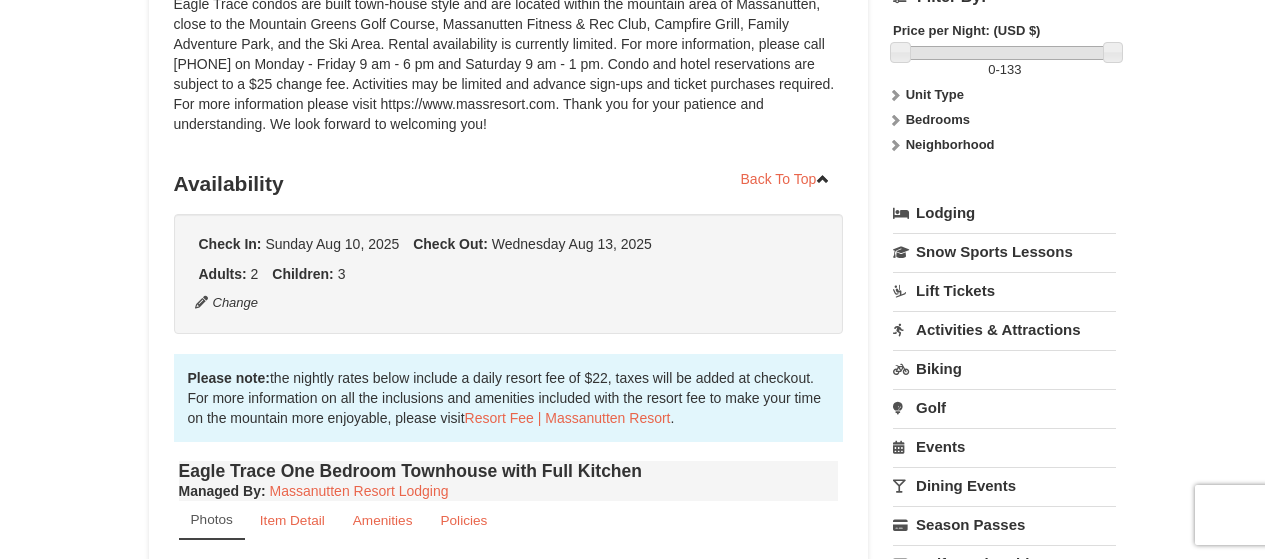 scroll, scrollTop: 0, scrollLeft: 0, axis: both 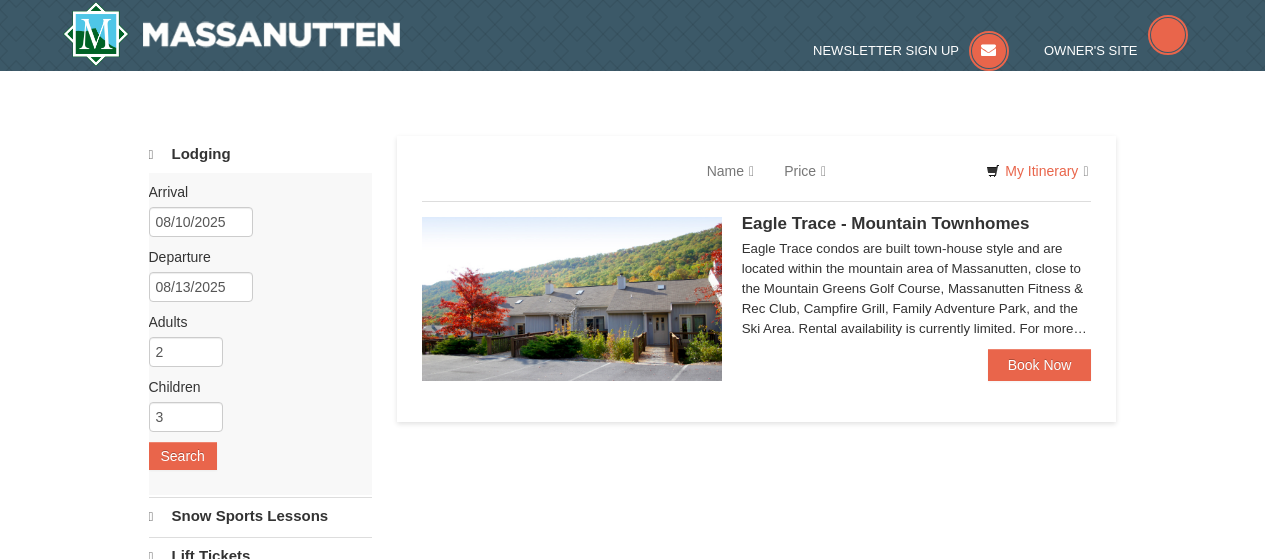 select on "8" 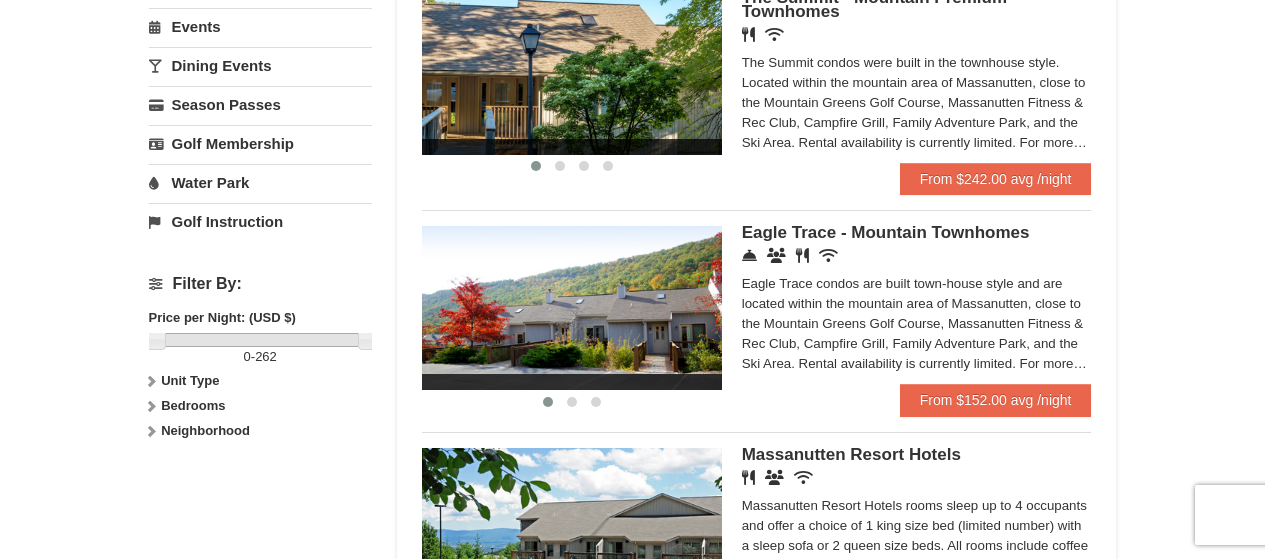 scroll, scrollTop: 629, scrollLeft: 0, axis: vertical 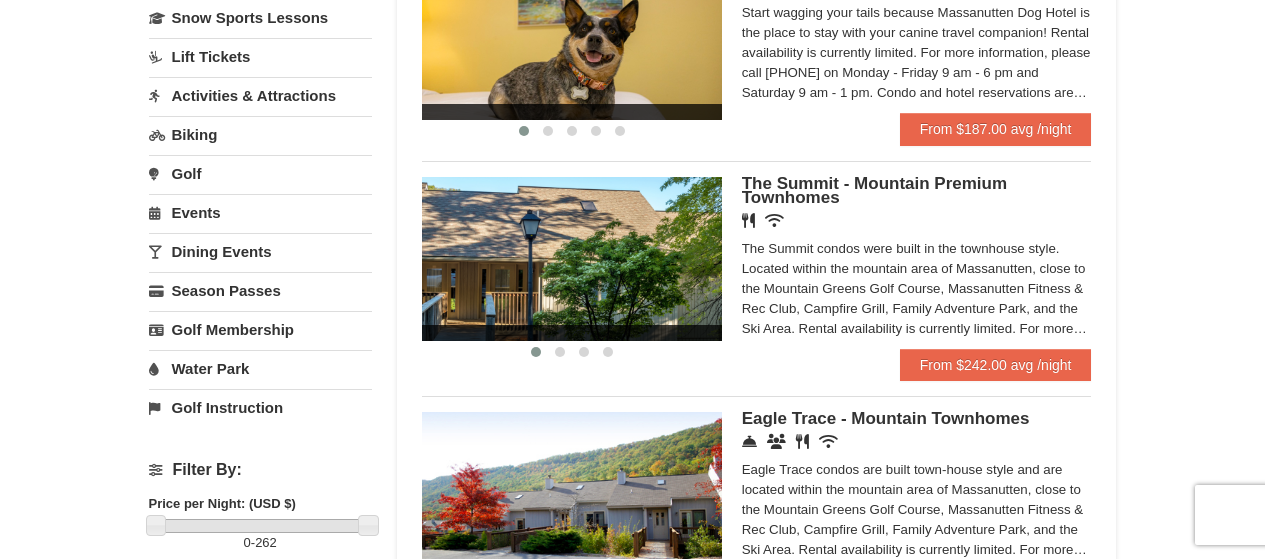 click on "Events" at bounding box center (260, 212) 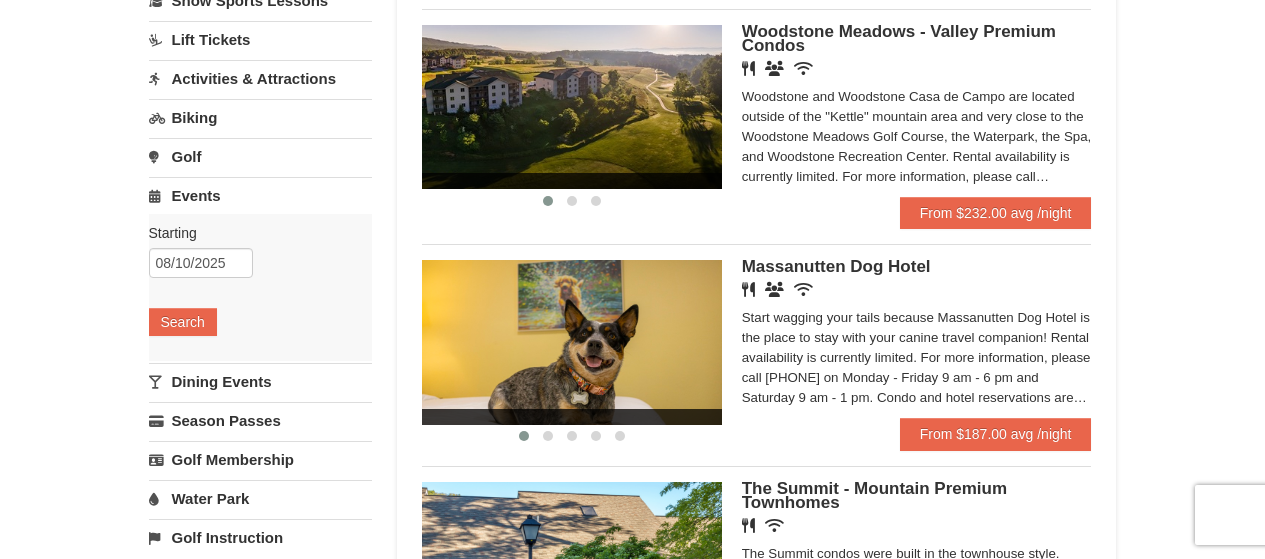 scroll, scrollTop: 174, scrollLeft: 0, axis: vertical 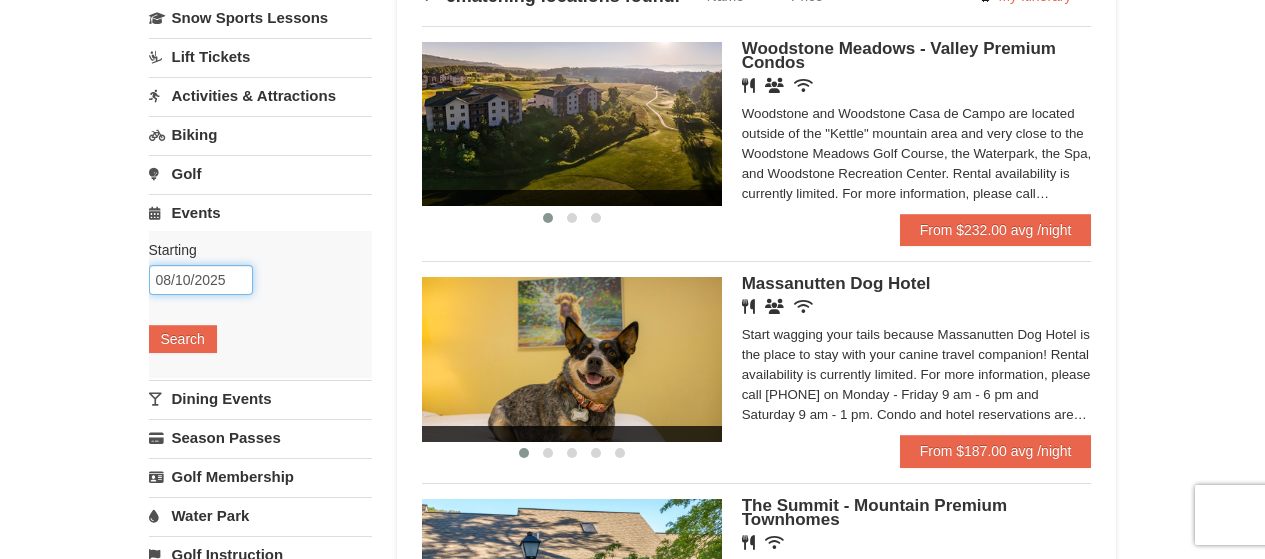click on "08/10/2025" at bounding box center [201, 280] 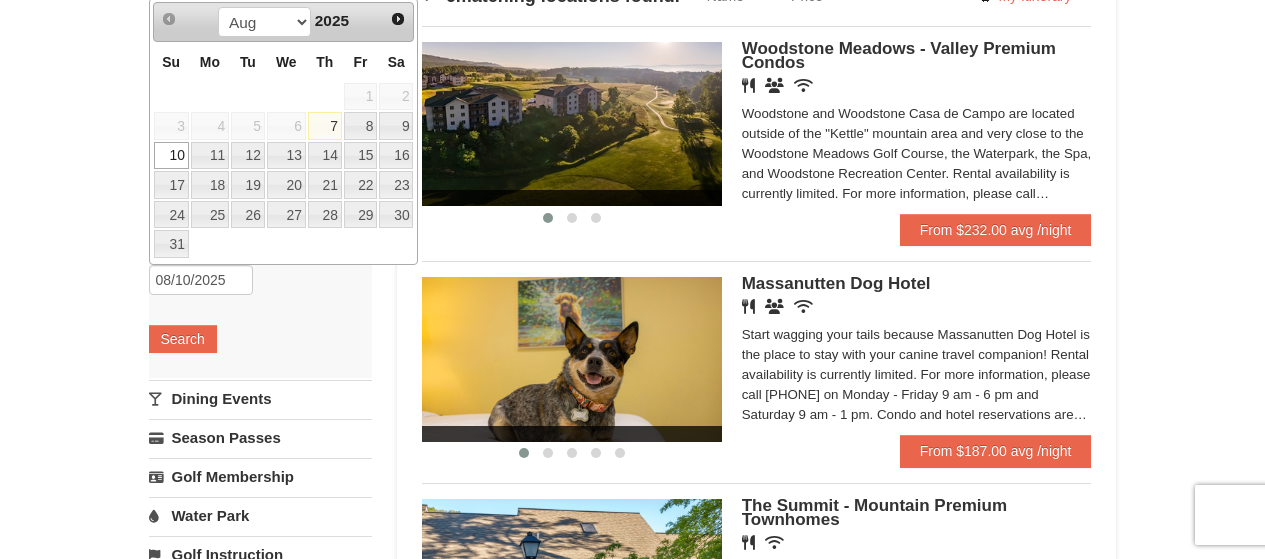 click on "10" at bounding box center (171, 156) 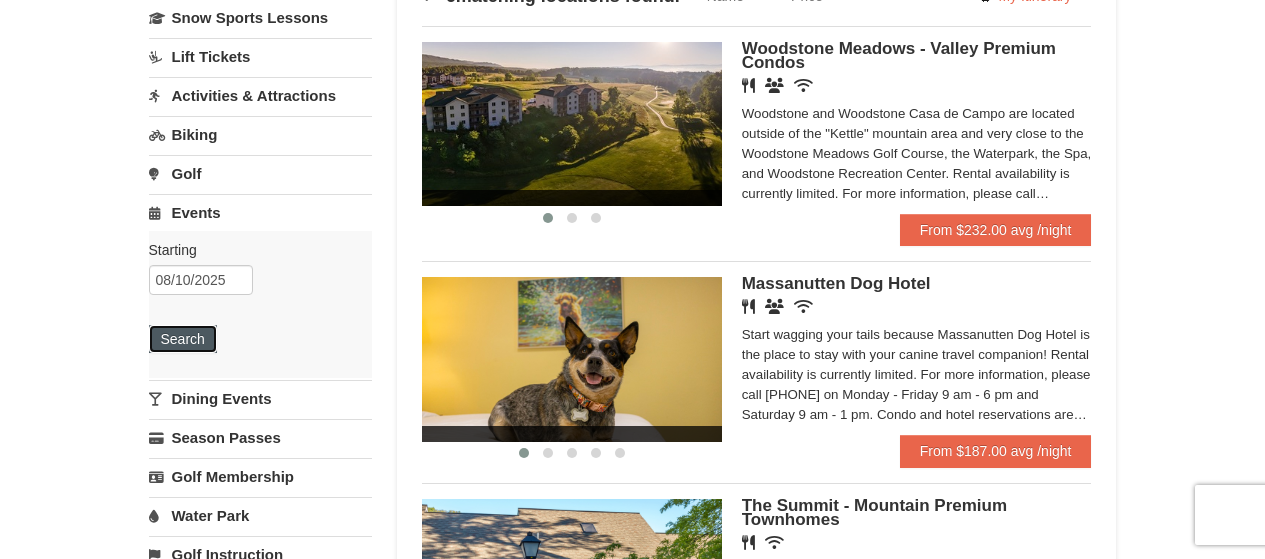 click on "Search" at bounding box center (183, 339) 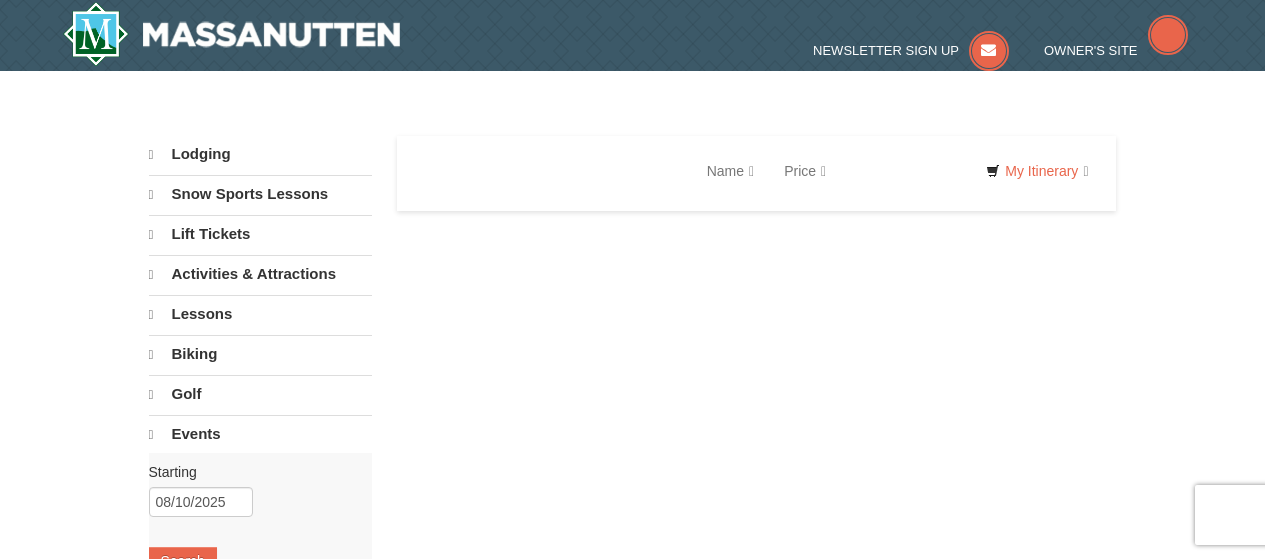 scroll, scrollTop: 0, scrollLeft: 0, axis: both 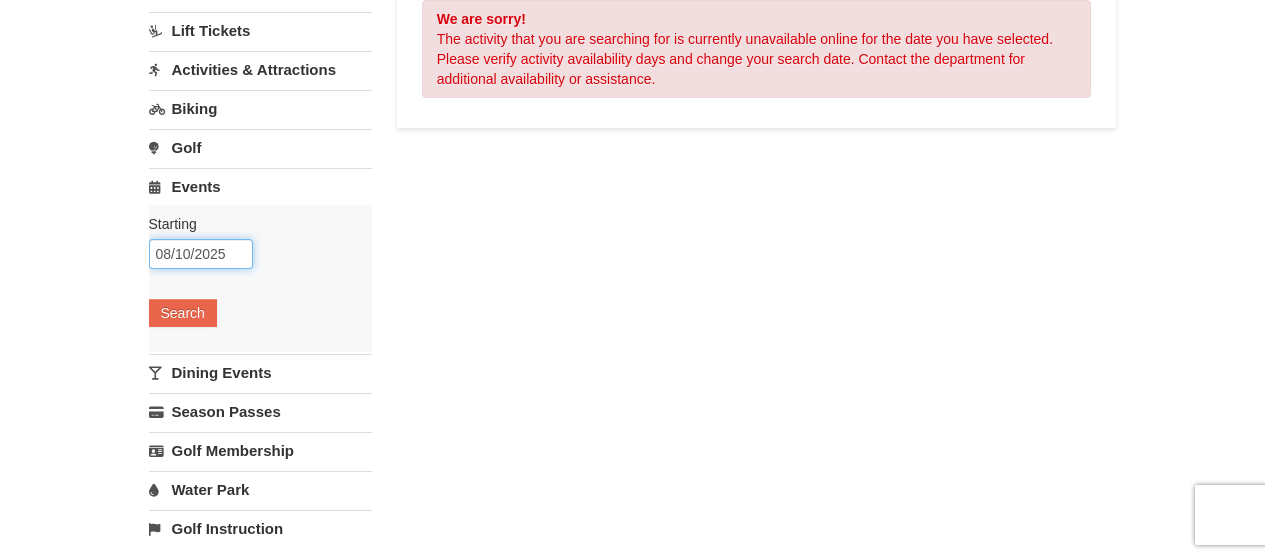 click on "08/10/2025" at bounding box center (201, 254) 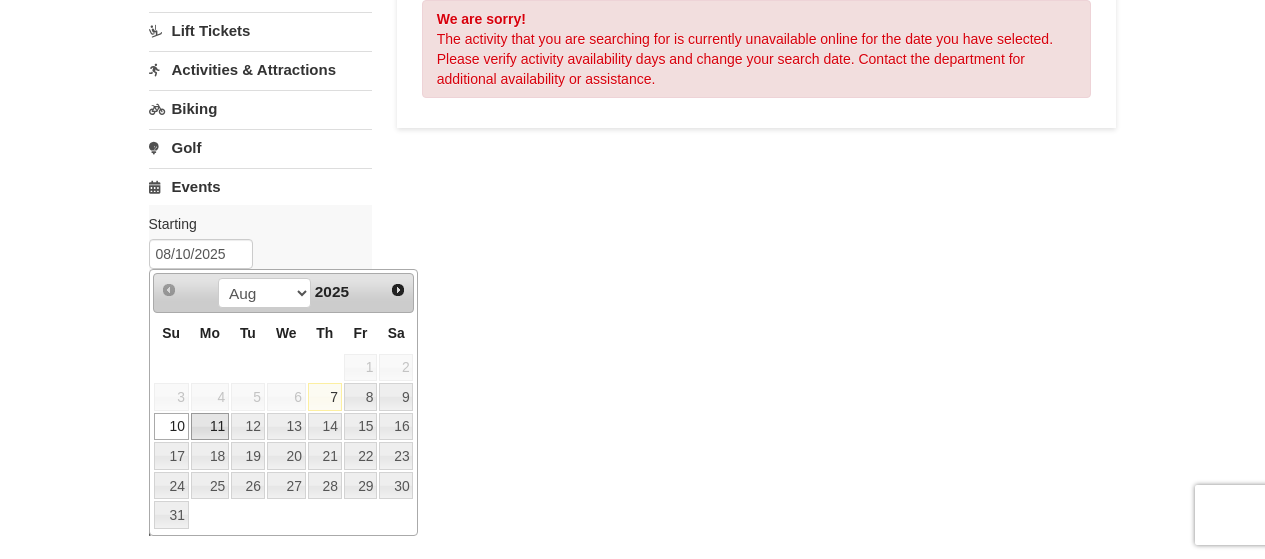 click on "11" at bounding box center [210, 427] 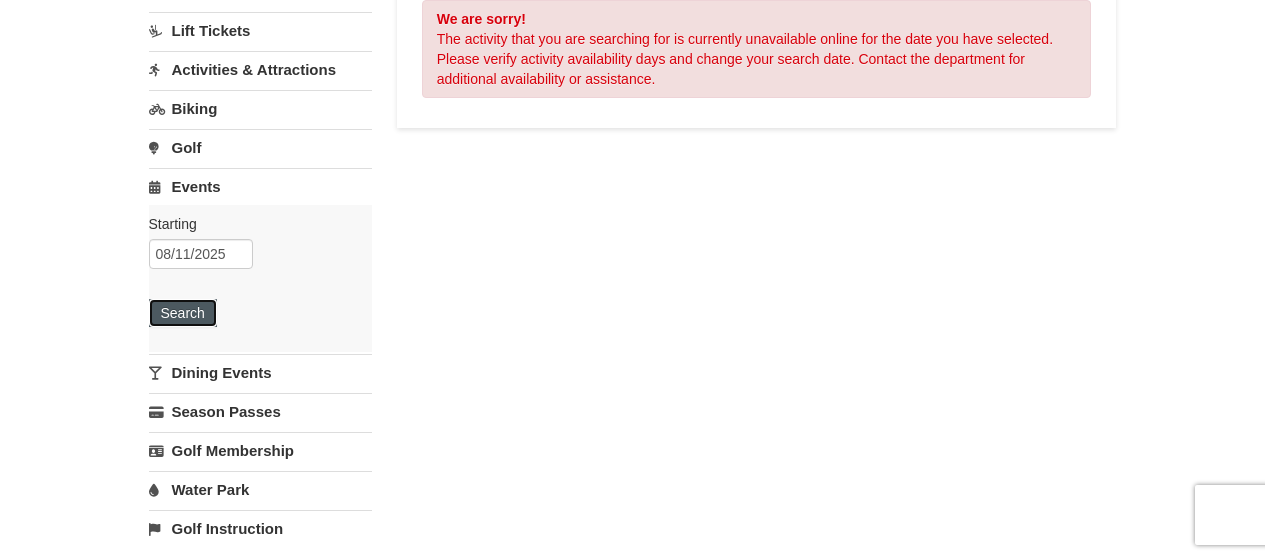 click on "Search" at bounding box center [183, 313] 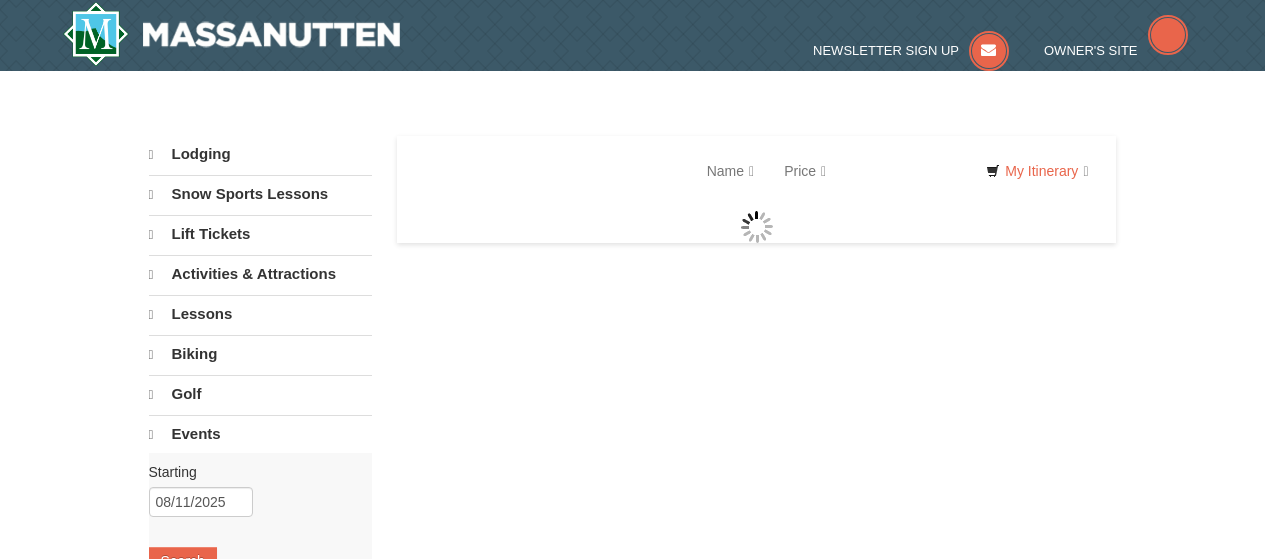 scroll, scrollTop: 0, scrollLeft: 0, axis: both 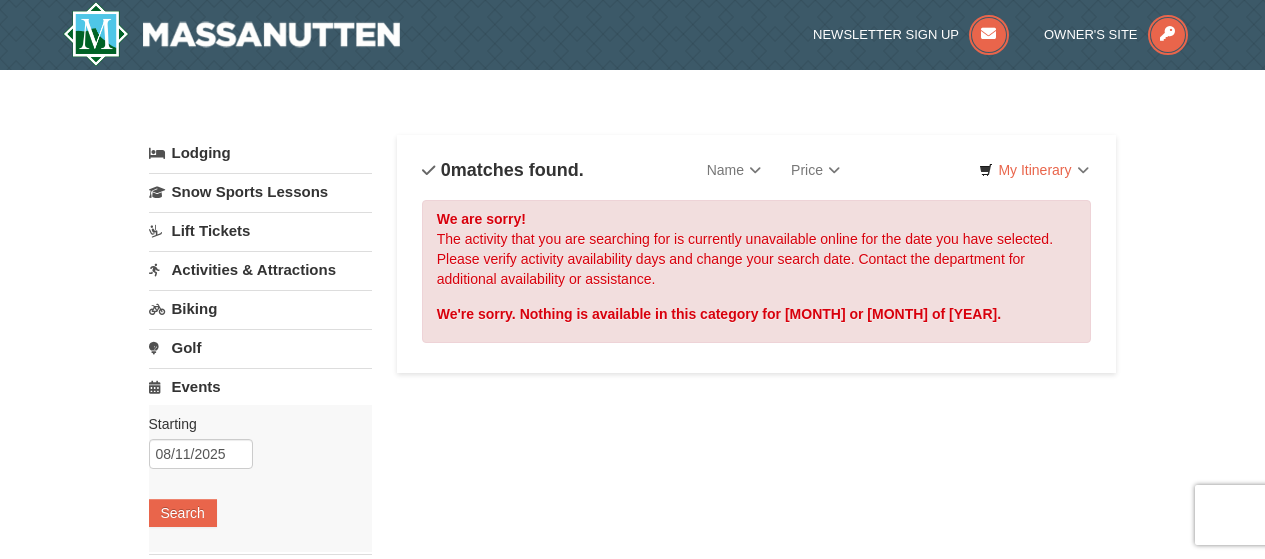 click on "Activities & Attractions" at bounding box center (260, 269) 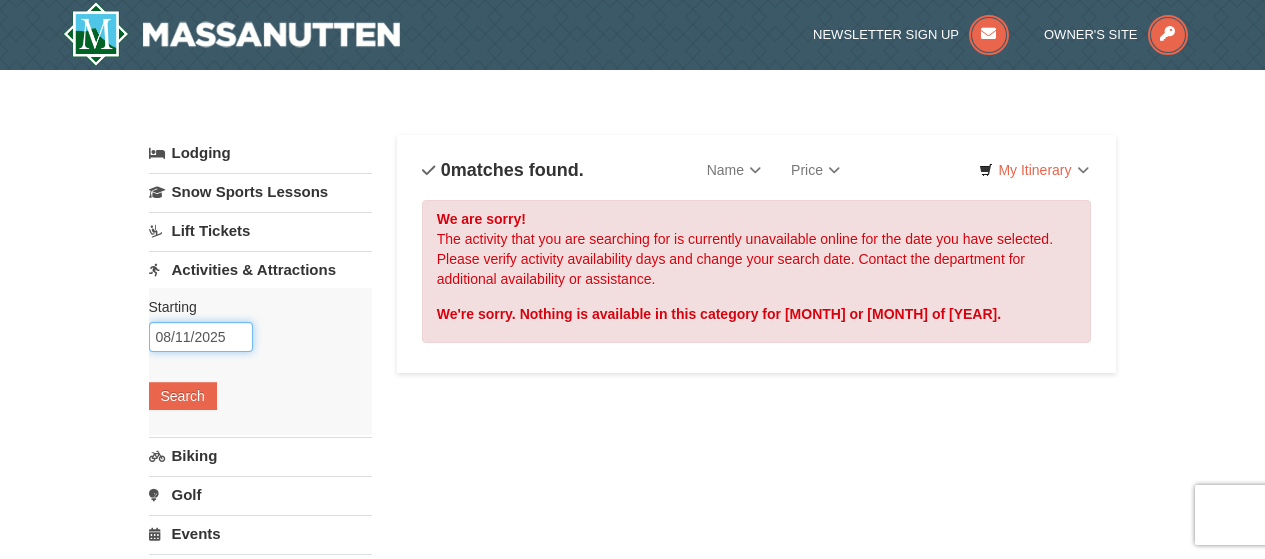 click on "08/11/2025" at bounding box center (201, 337) 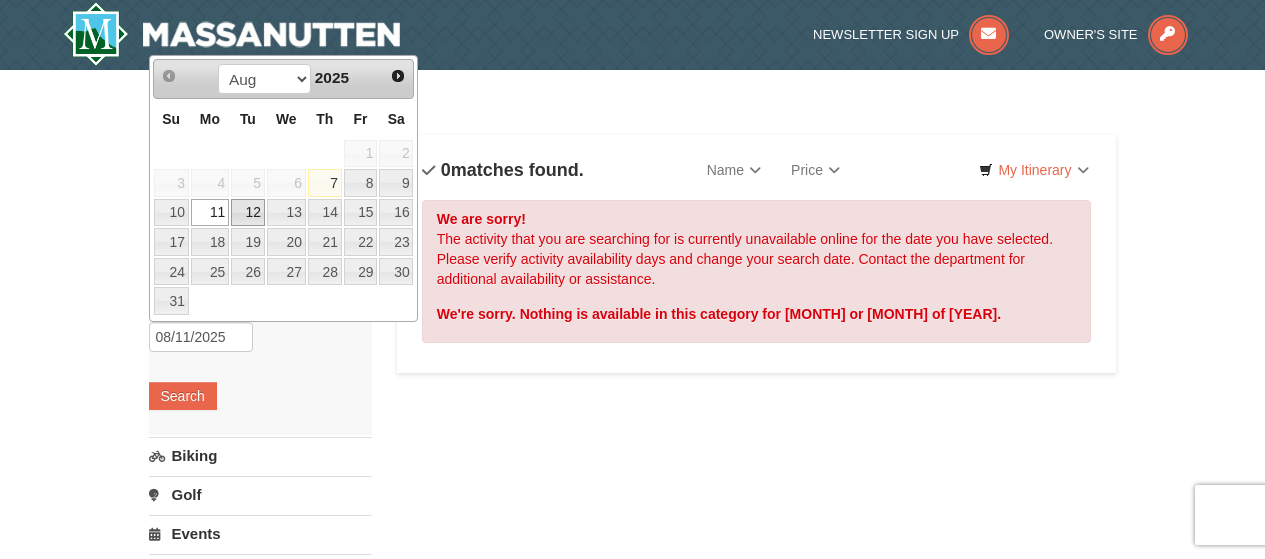 click on "12" at bounding box center [248, 213] 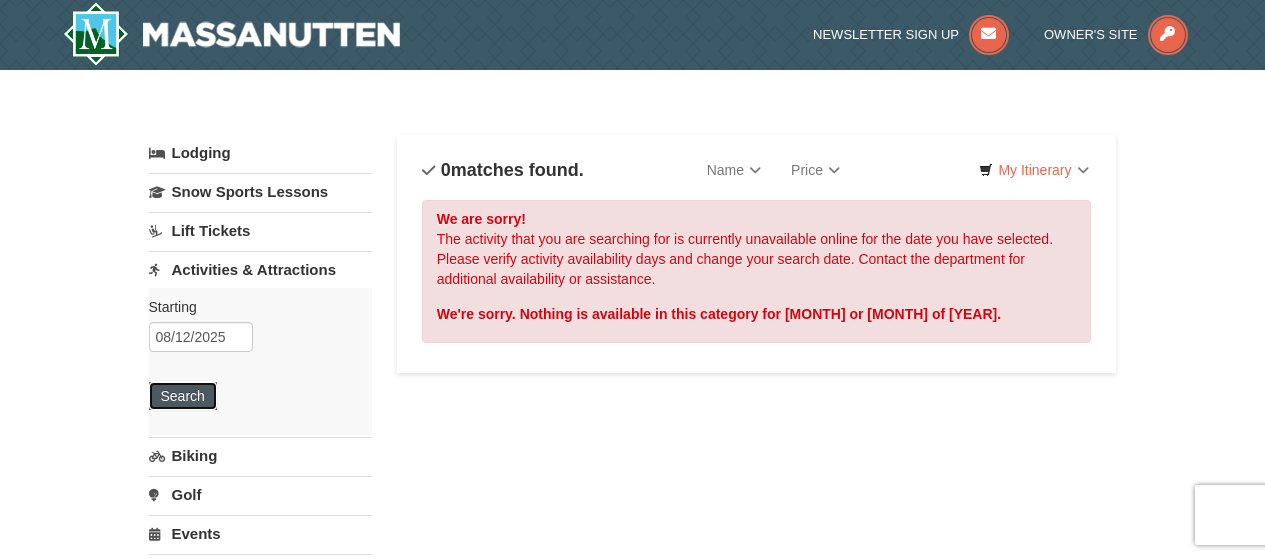 click on "Search" at bounding box center [183, 396] 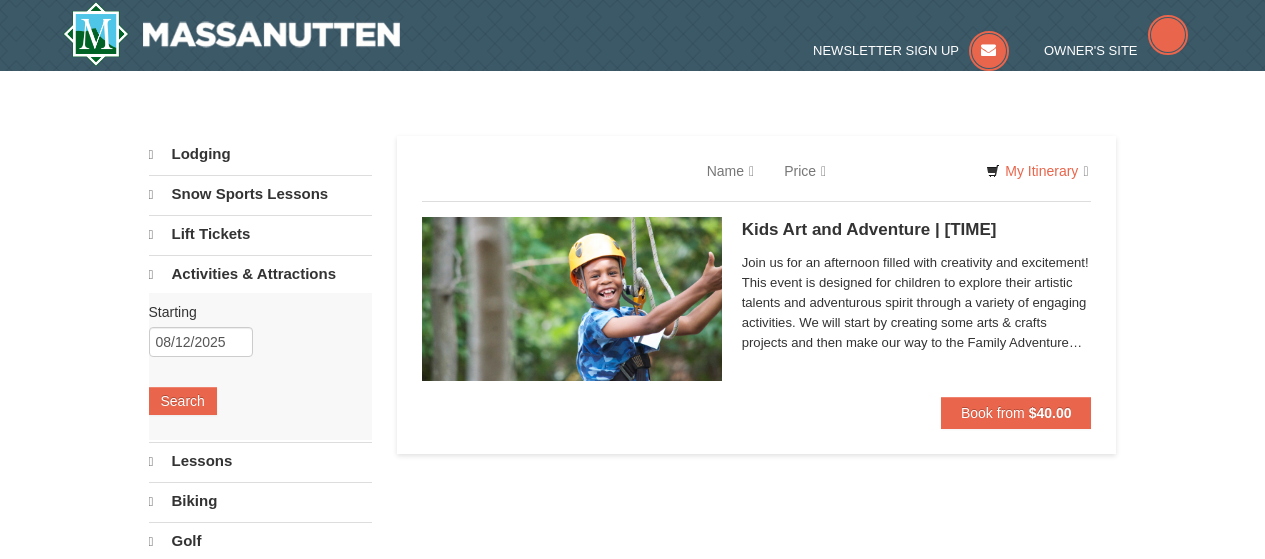 scroll, scrollTop: 0, scrollLeft: 0, axis: both 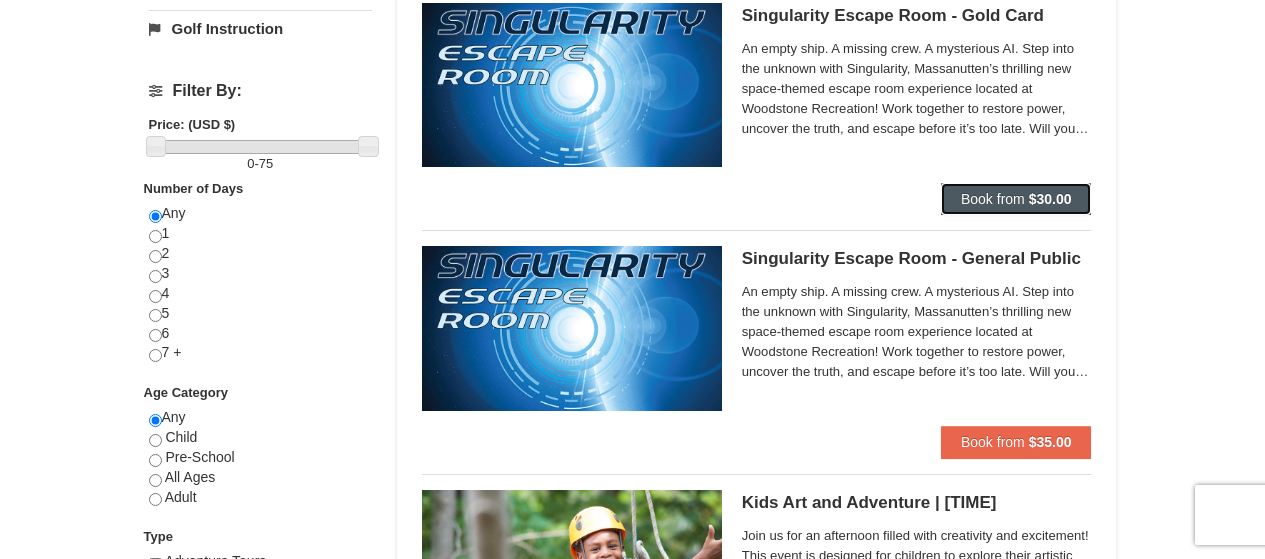 click on "Book from" at bounding box center (993, 199) 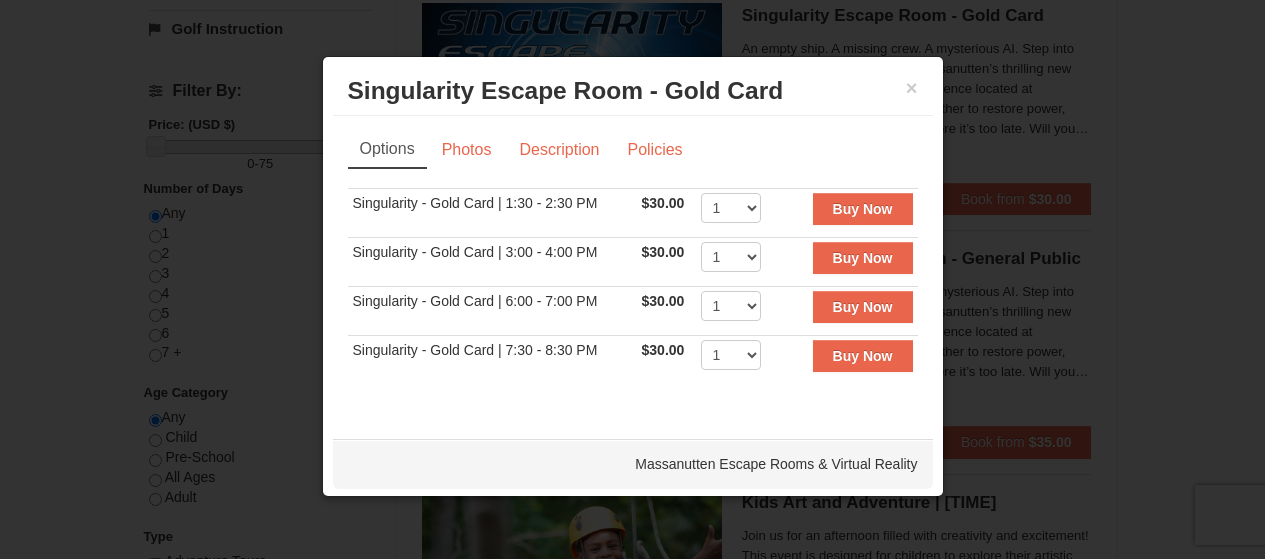 scroll, scrollTop: 3, scrollLeft: 0, axis: vertical 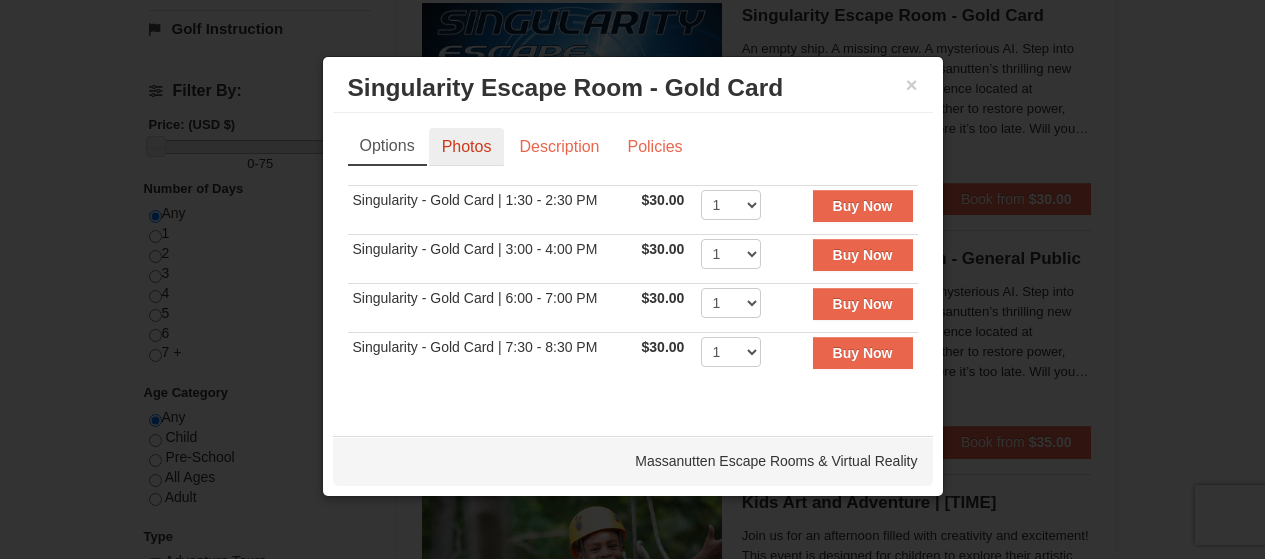 click on "Photos" at bounding box center (467, 147) 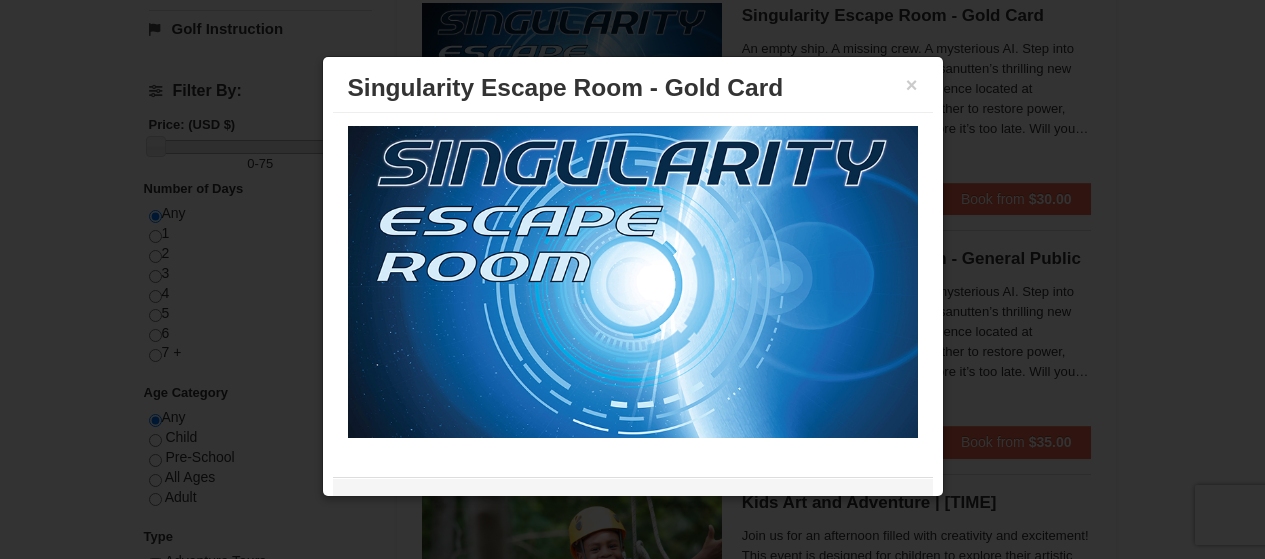 scroll, scrollTop: 0, scrollLeft: 0, axis: both 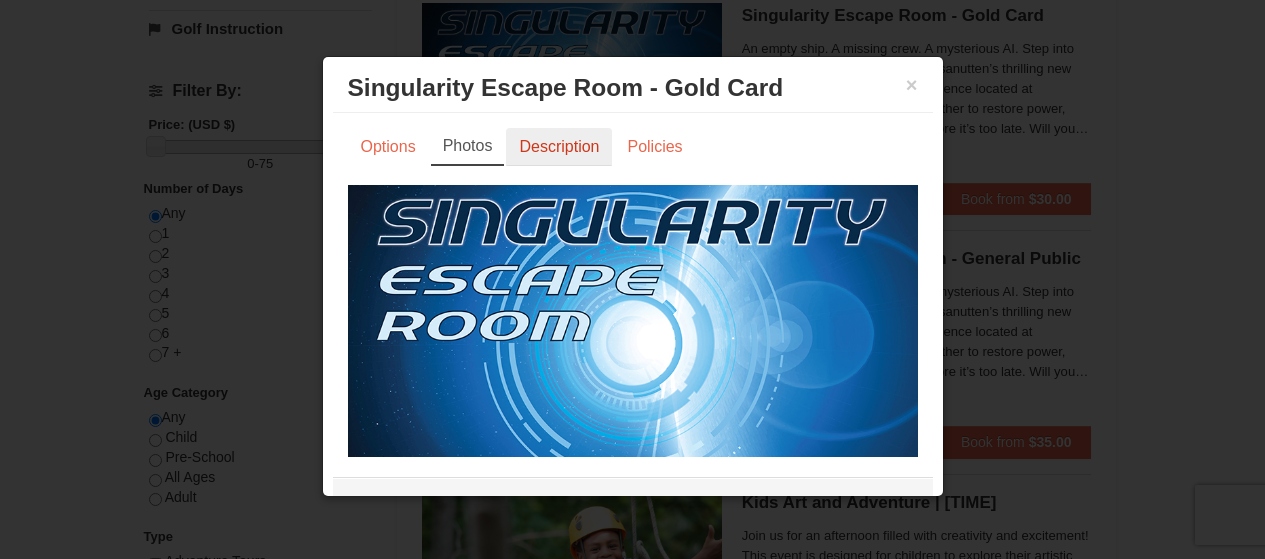 click on "Description" at bounding box center (559, 147) 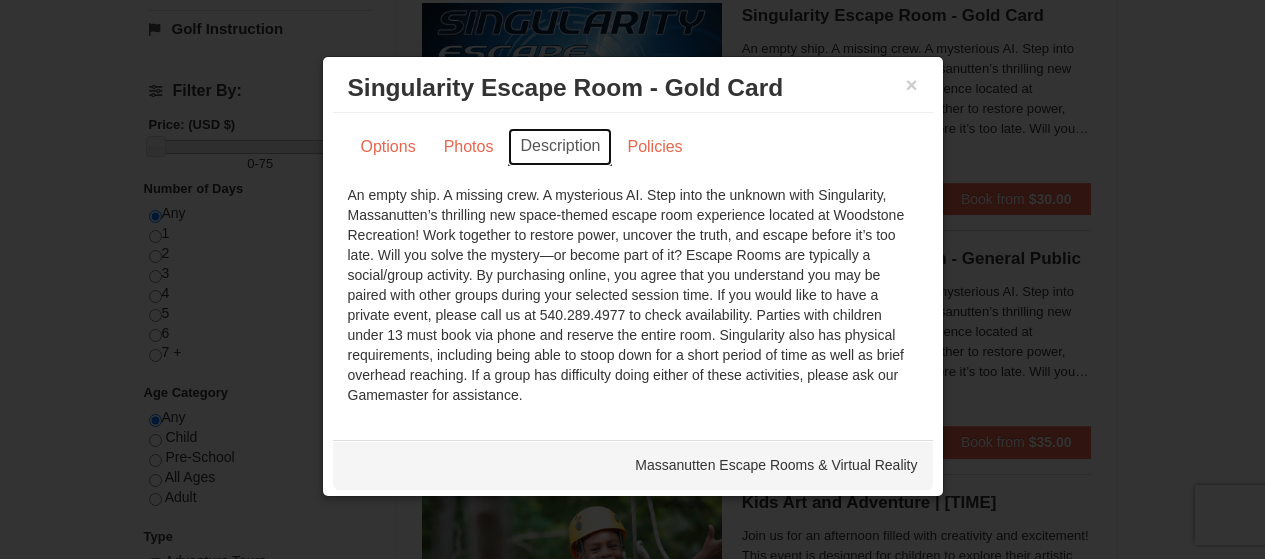 scroll, scrollTop: 7, scrollLeft: 0, axis: vertical 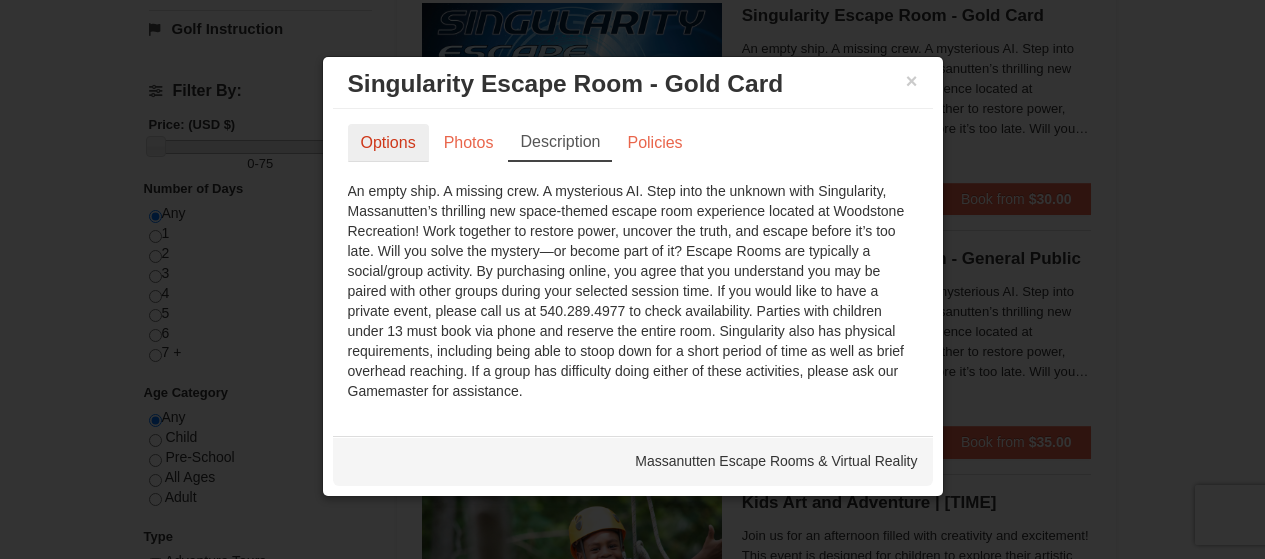 click on "Options" at bounding box center [388, 143] 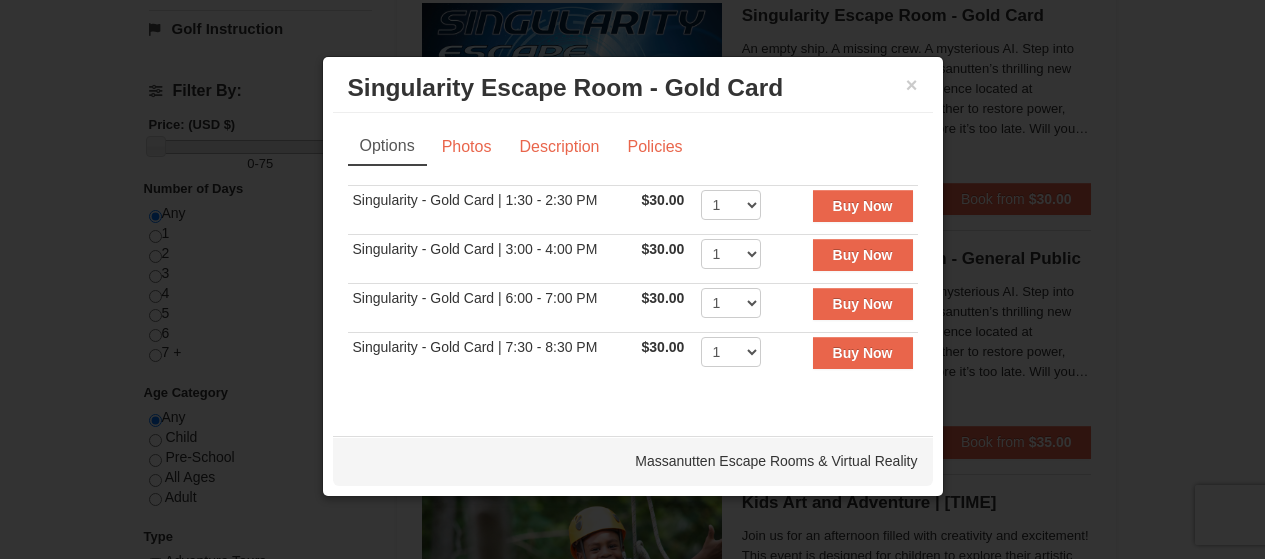 scroll, scrollTop: 3, scrollLeft: 0, axis: vertical 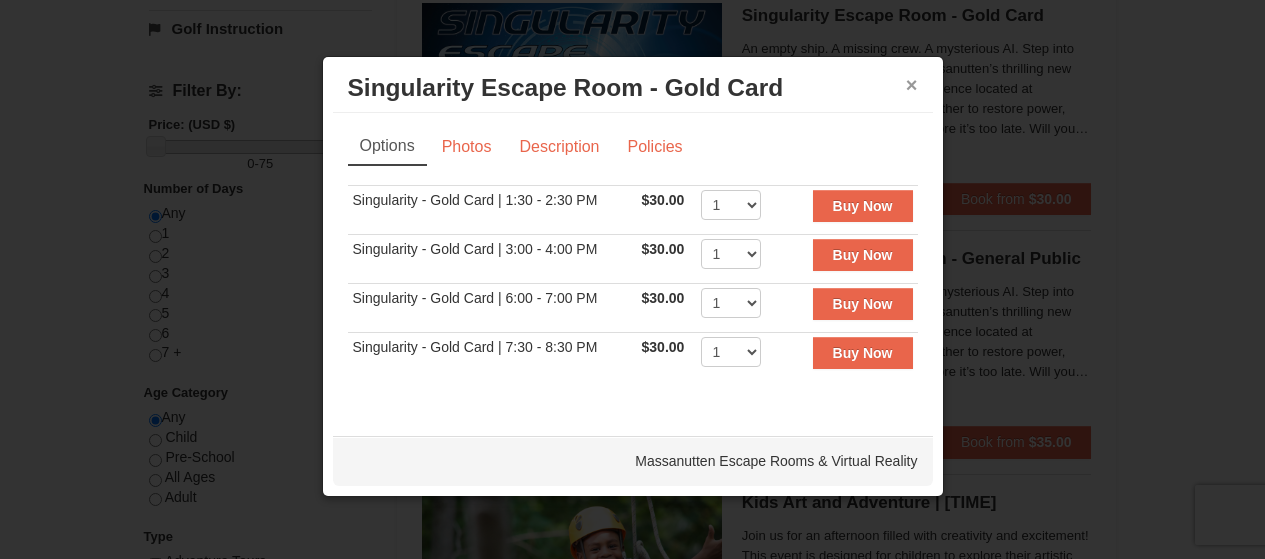 click on "×" at bounding box center (912, 85) 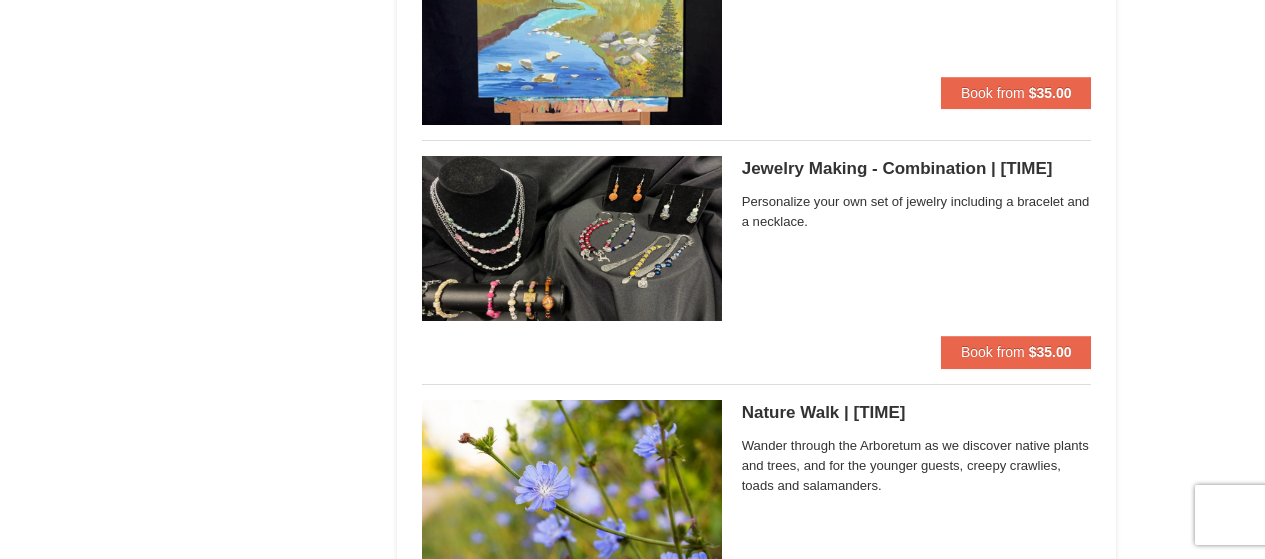 scroll, scrollTop: 4371, scrollLeft: 0, axis: vertical 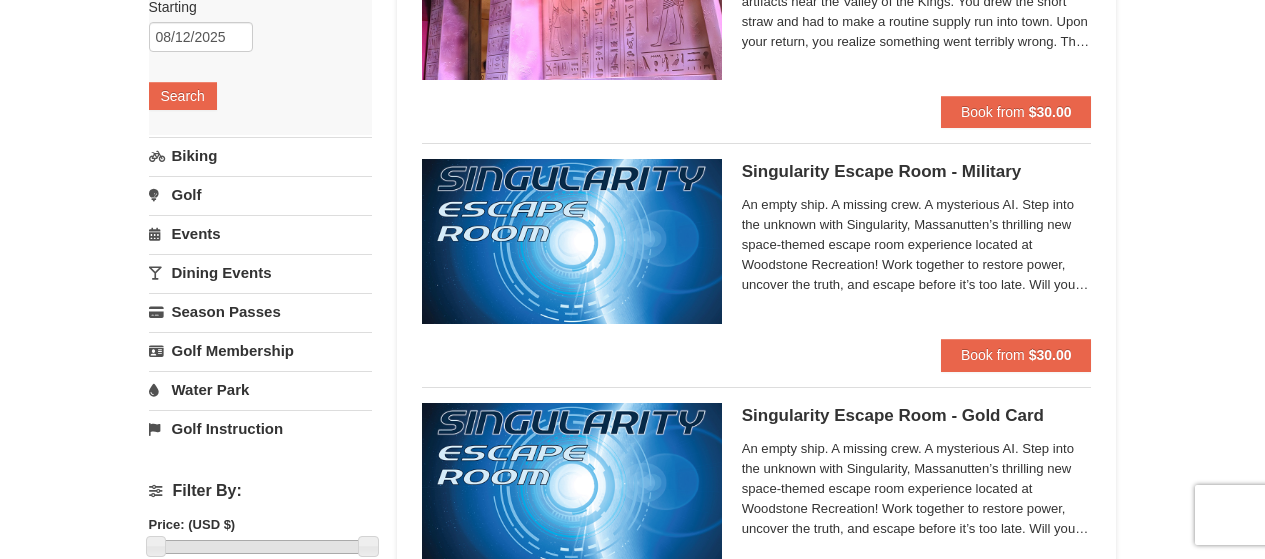 click on "Water Park" at bounding box center (260, 389) 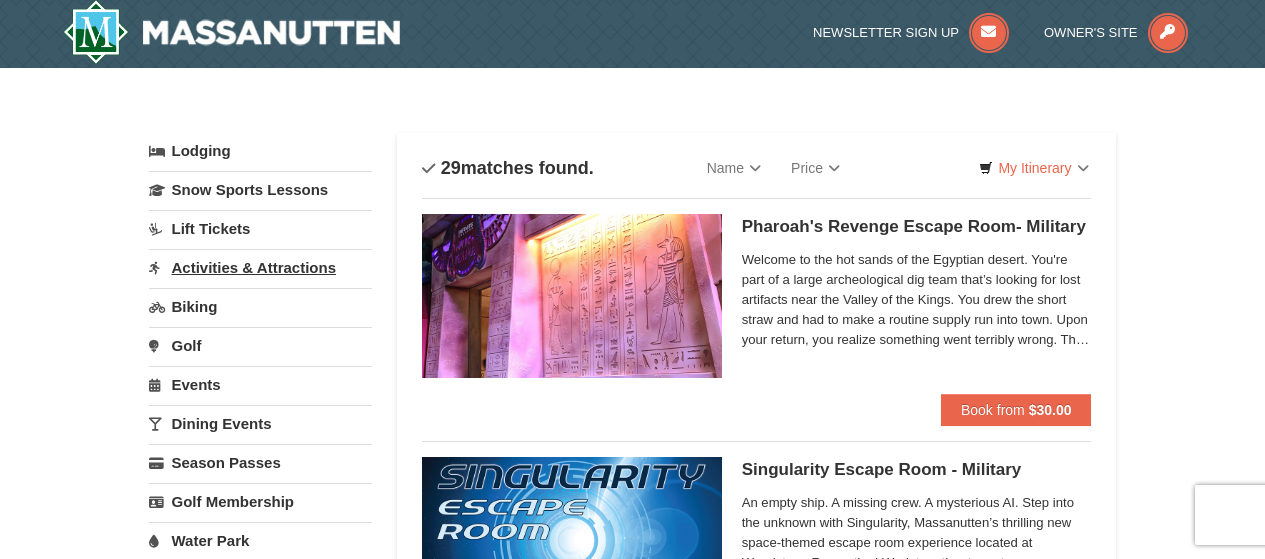 scroll, scrollTop: 0, scrollLeft: 0, axis: both 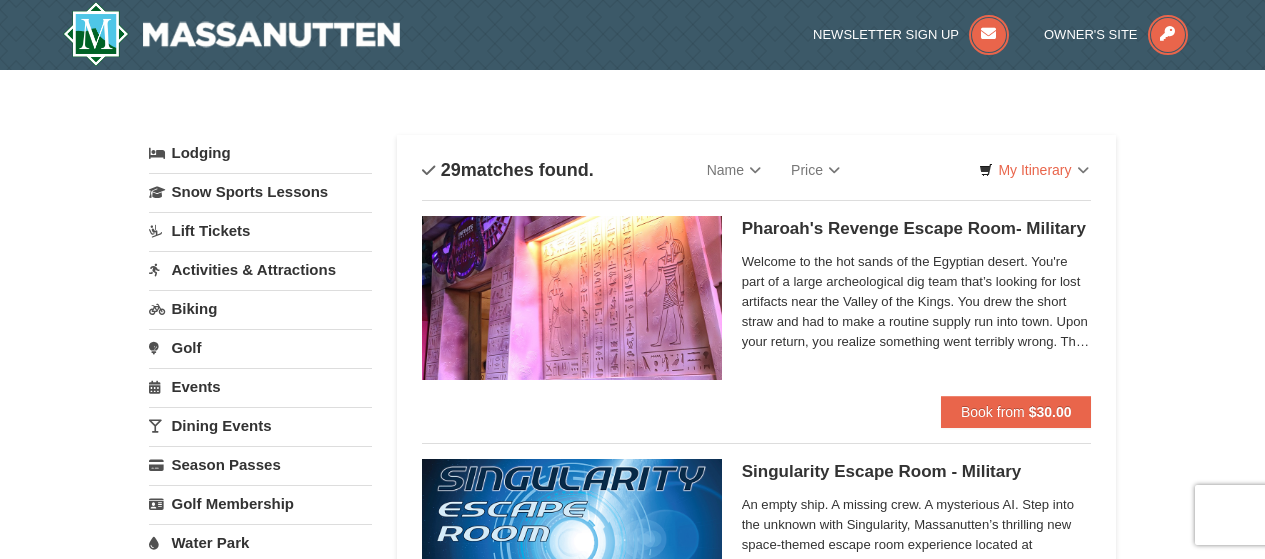 click on "Biking" at bounding box center (260, 308) 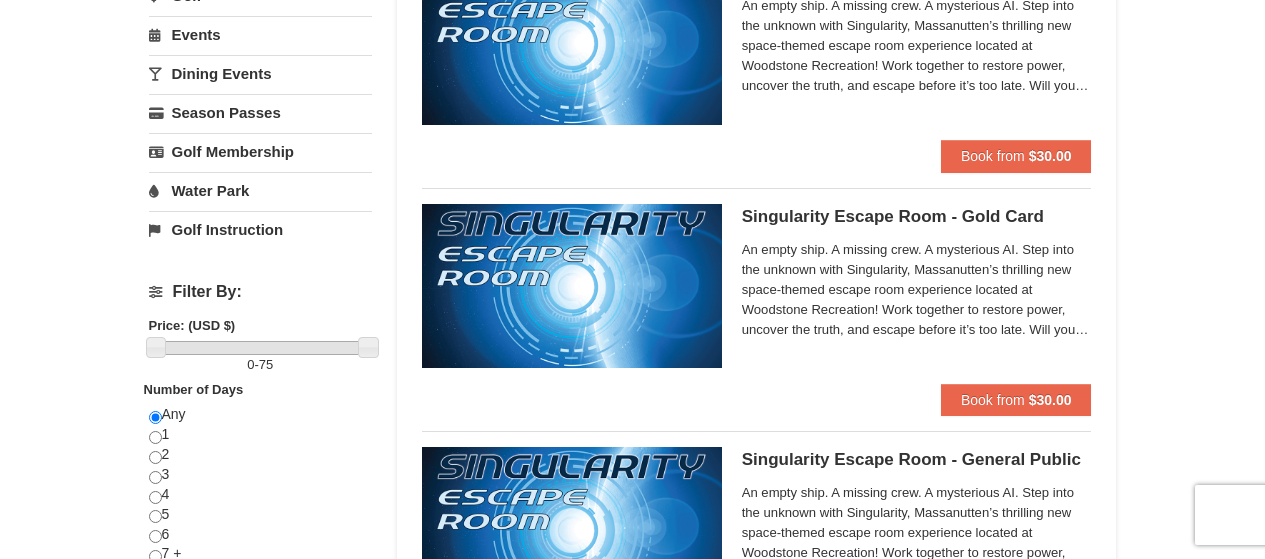 scroll, scrollTop: 500, scrollLeft: 0, axis: vertical 